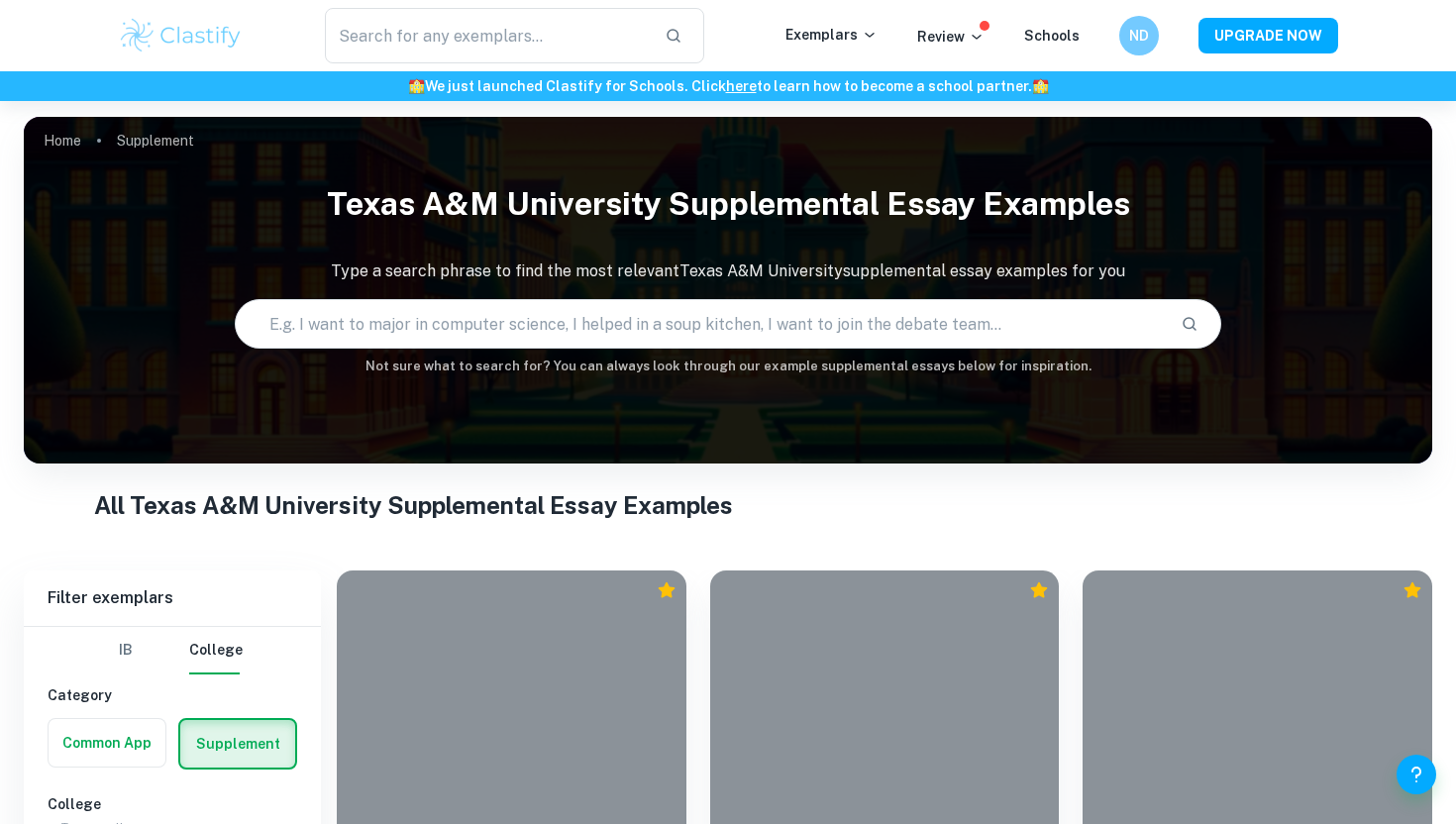 scroll, scrollTop: 1559, scrollLeft: 0, axis: vertical 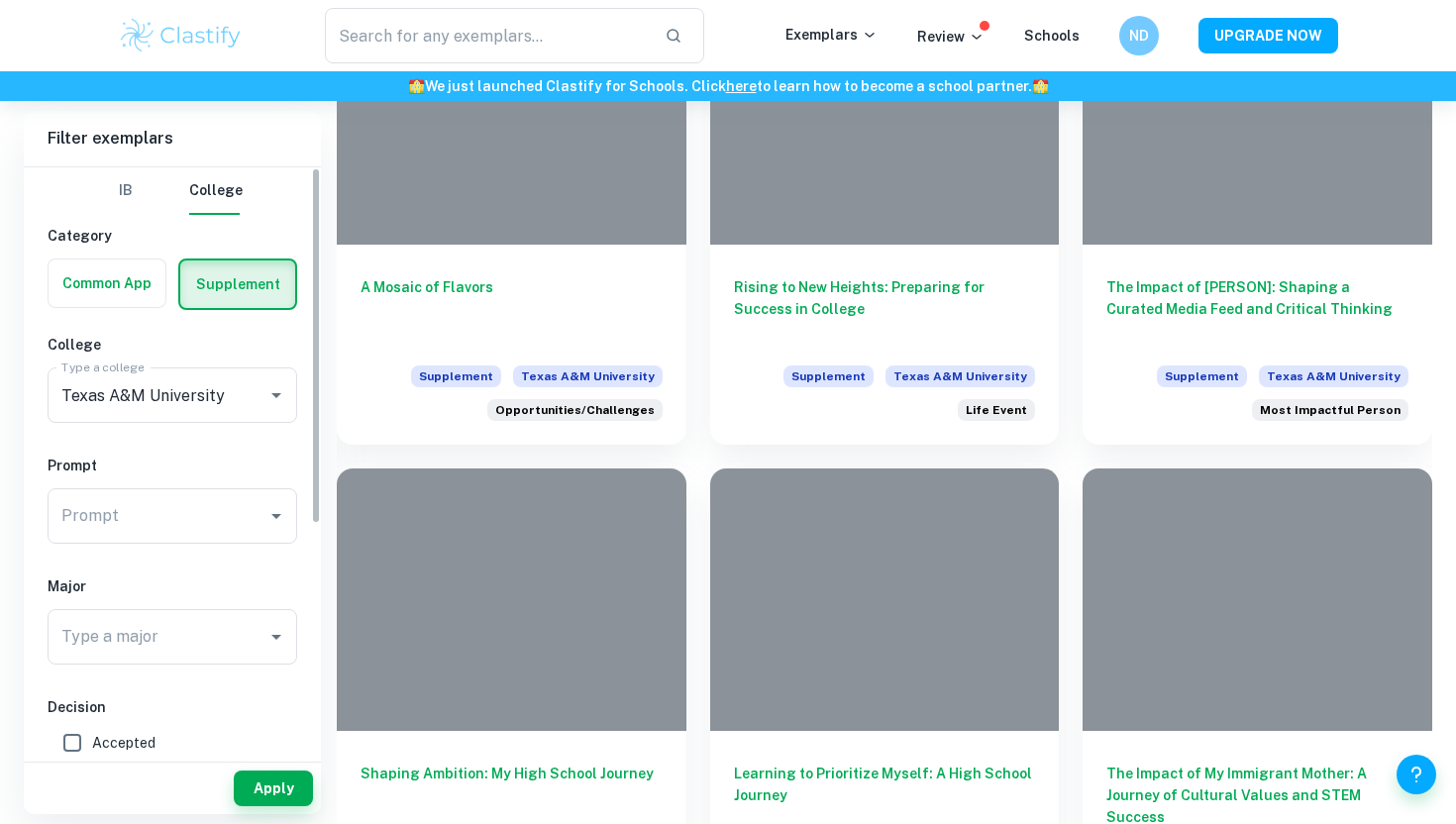 click at bounding box center [107, 283] 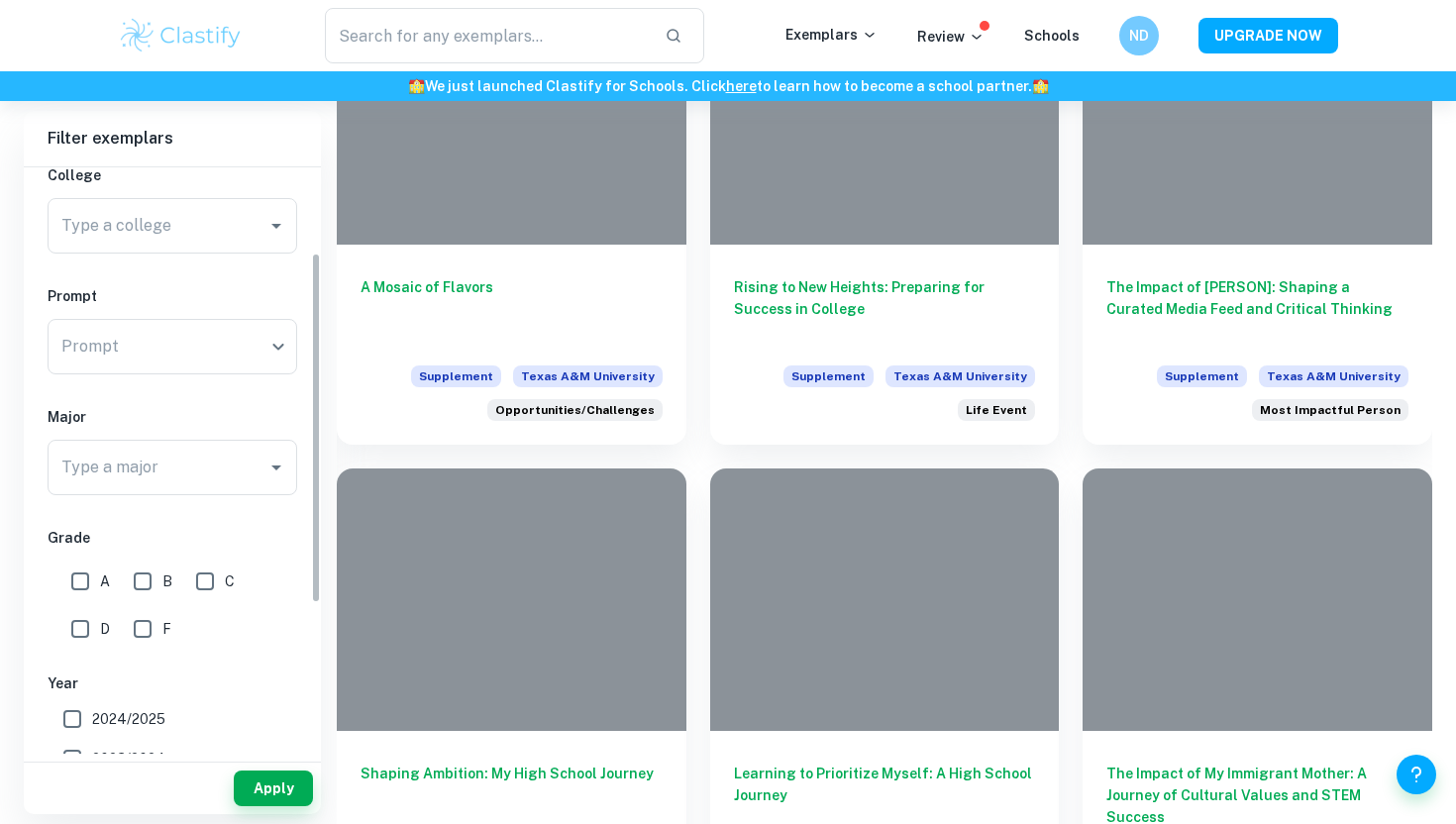 scroll, scrollTop: 175, scrollLeft: 0, axis: vertical 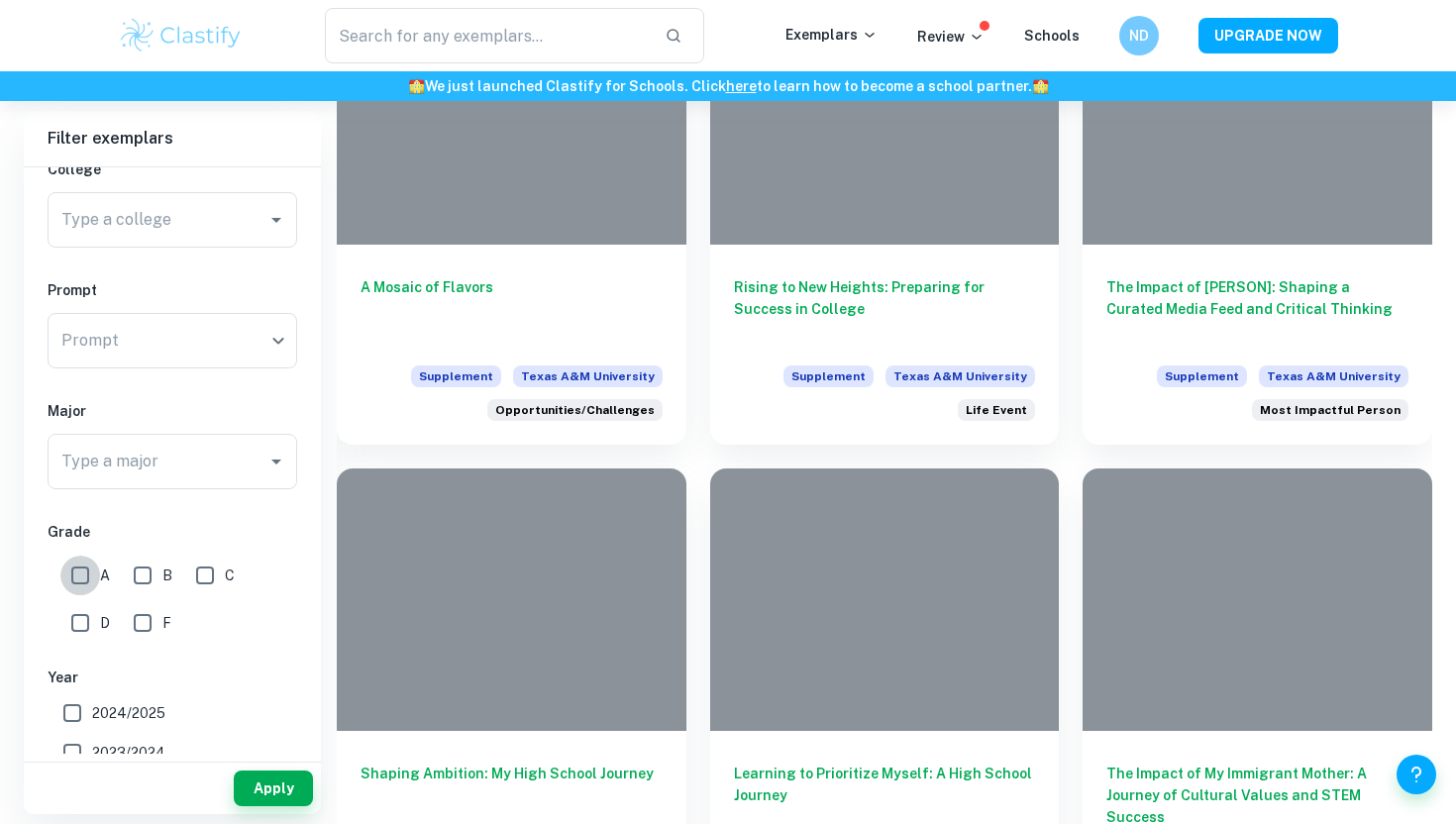 click on "A" at bounding box center [80, 575] 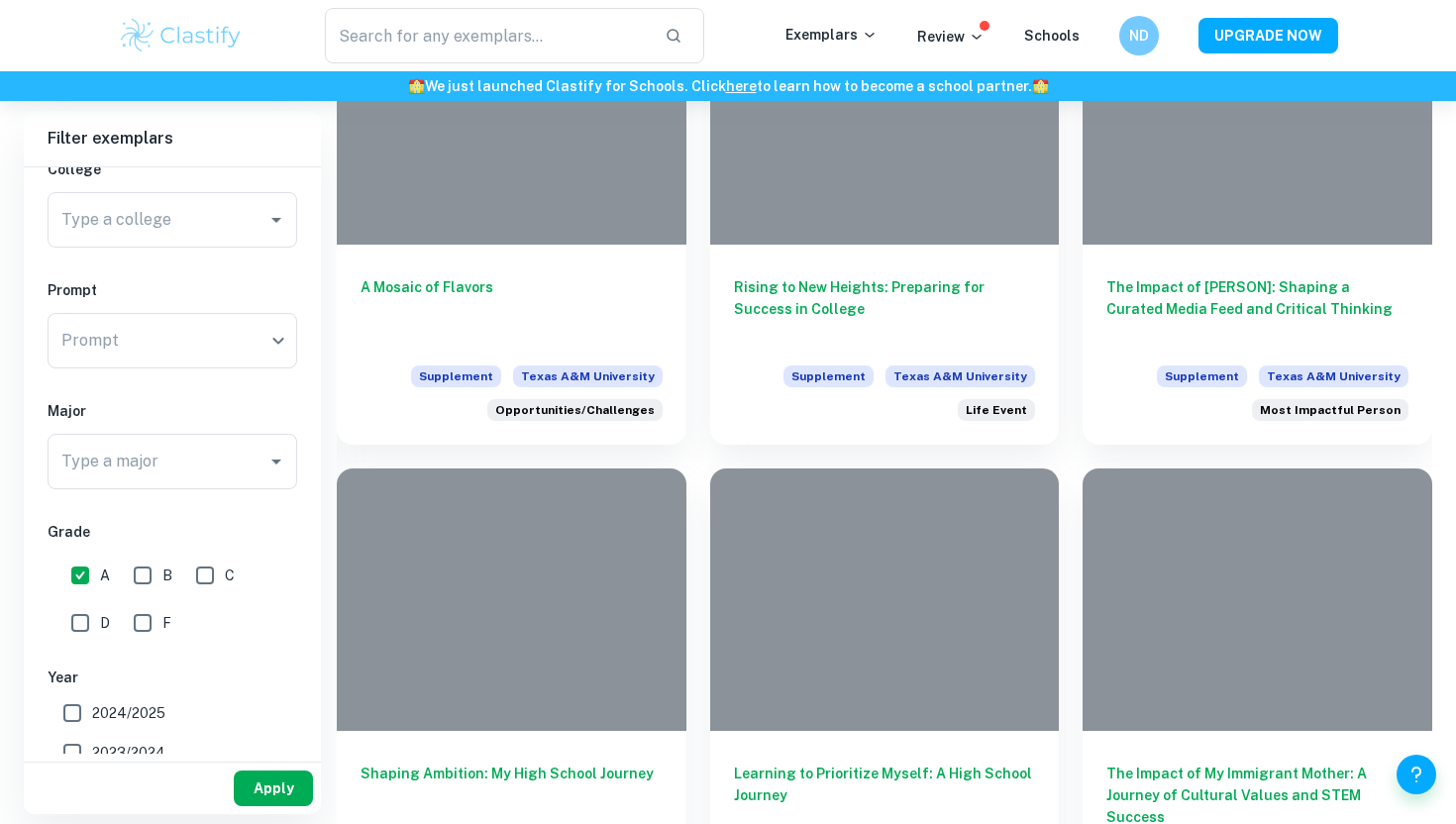 click on "Apply" at bounding box center [273, 788] 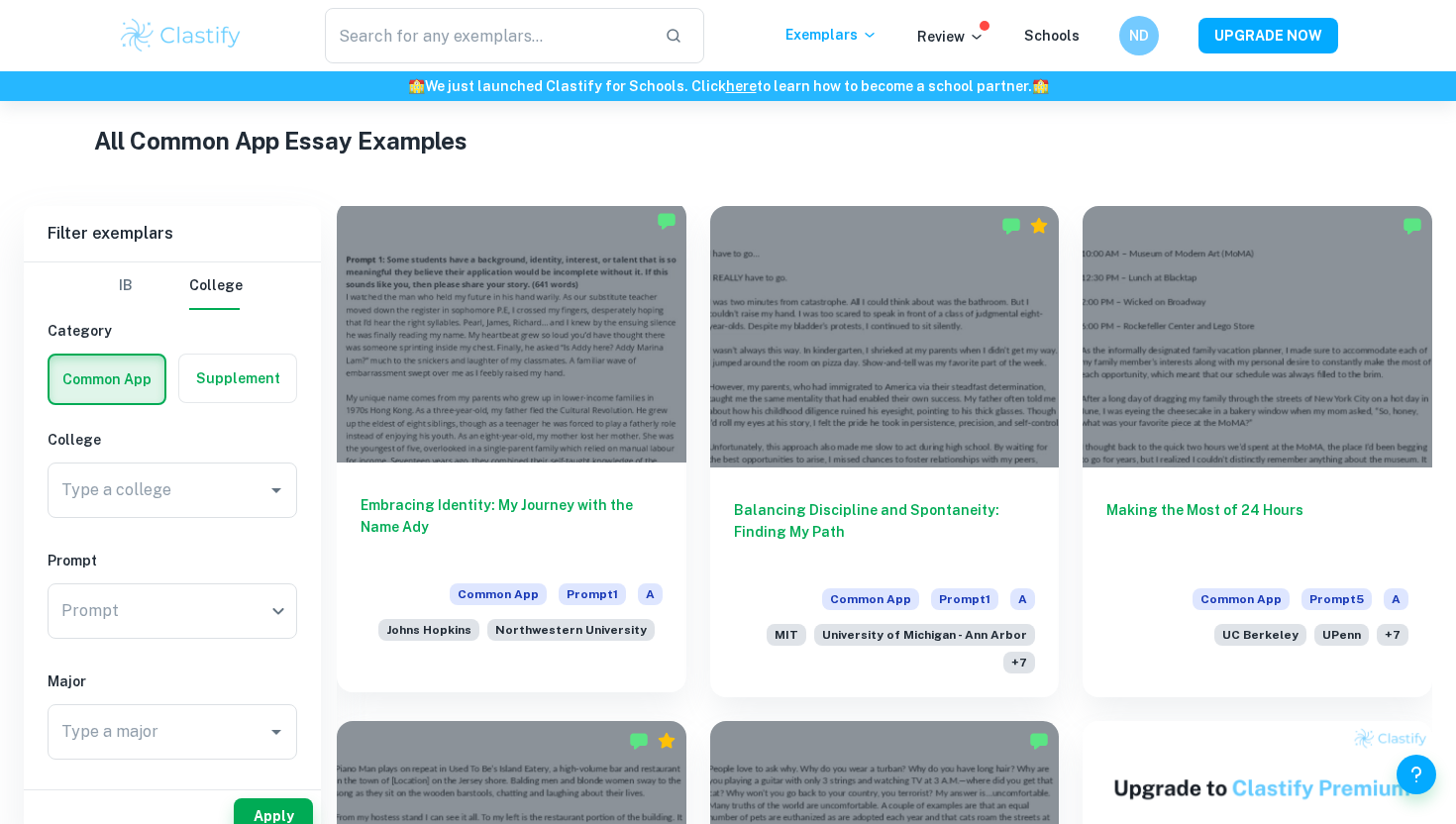 scroll, scrollTop: 489, scrollLeft: 0, axis: vertical 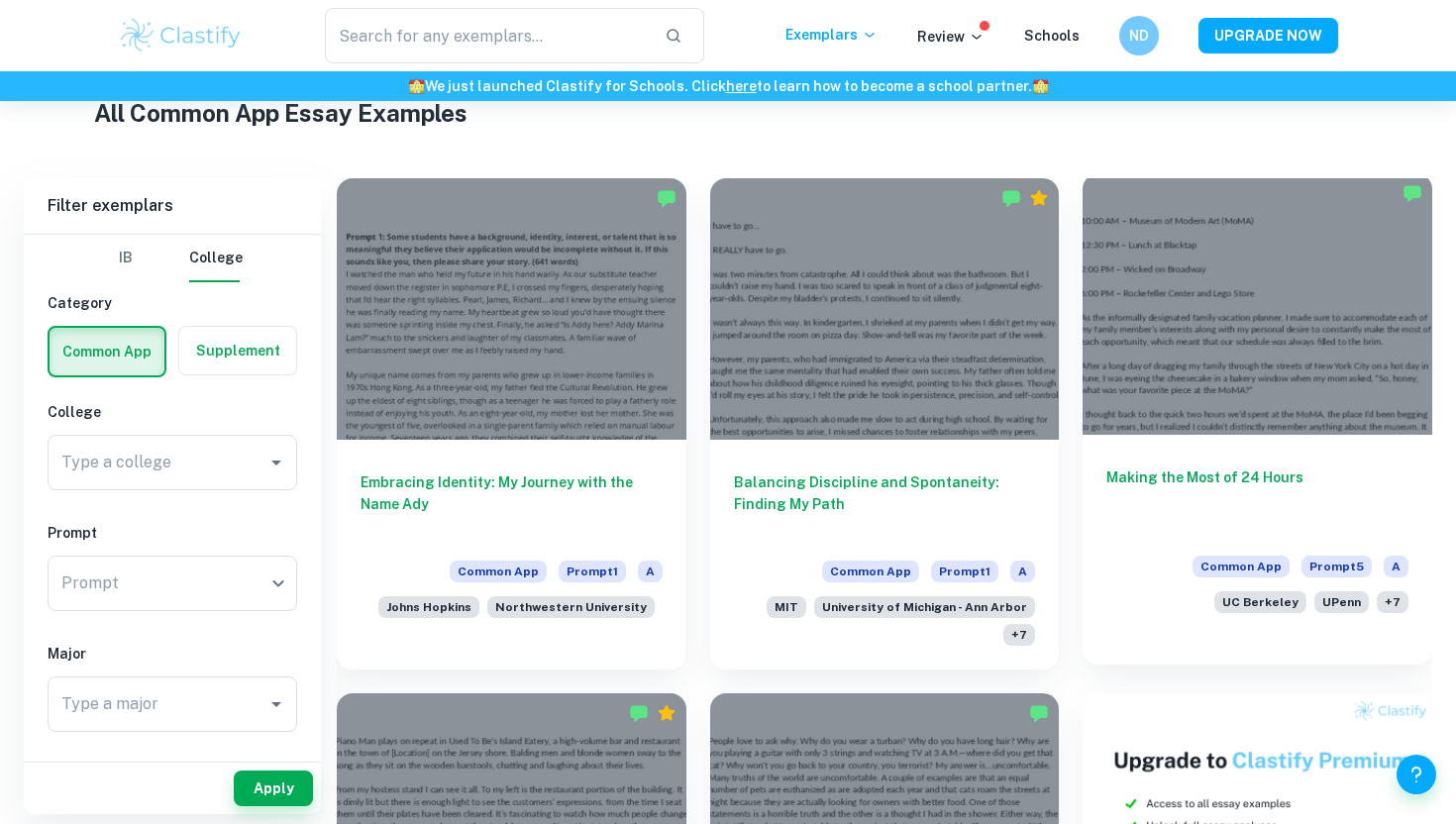 click at bounding box center [1257, 304] 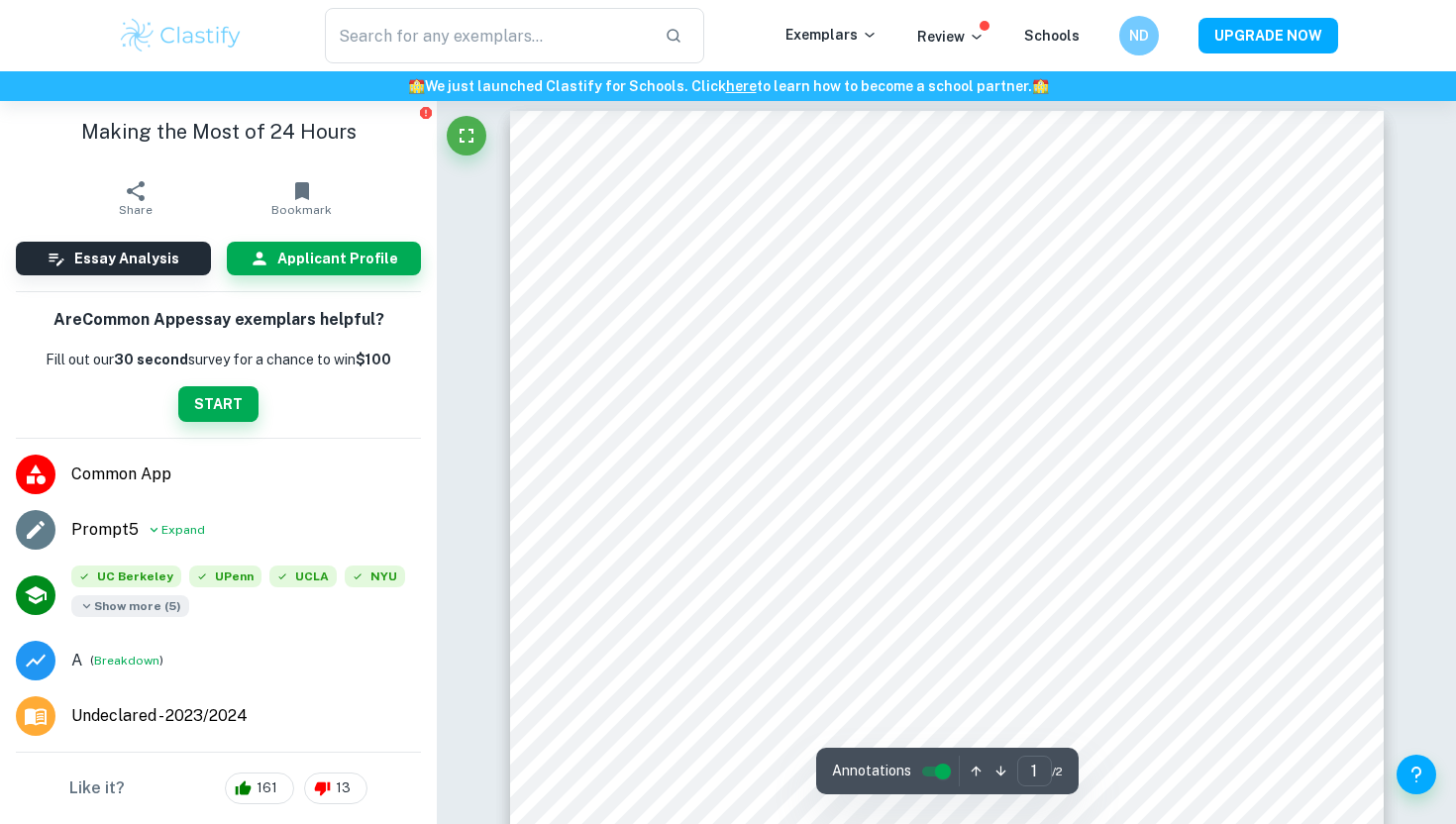 scroll, scrollTop: 15, scrollLeft: 0, axis: vertical 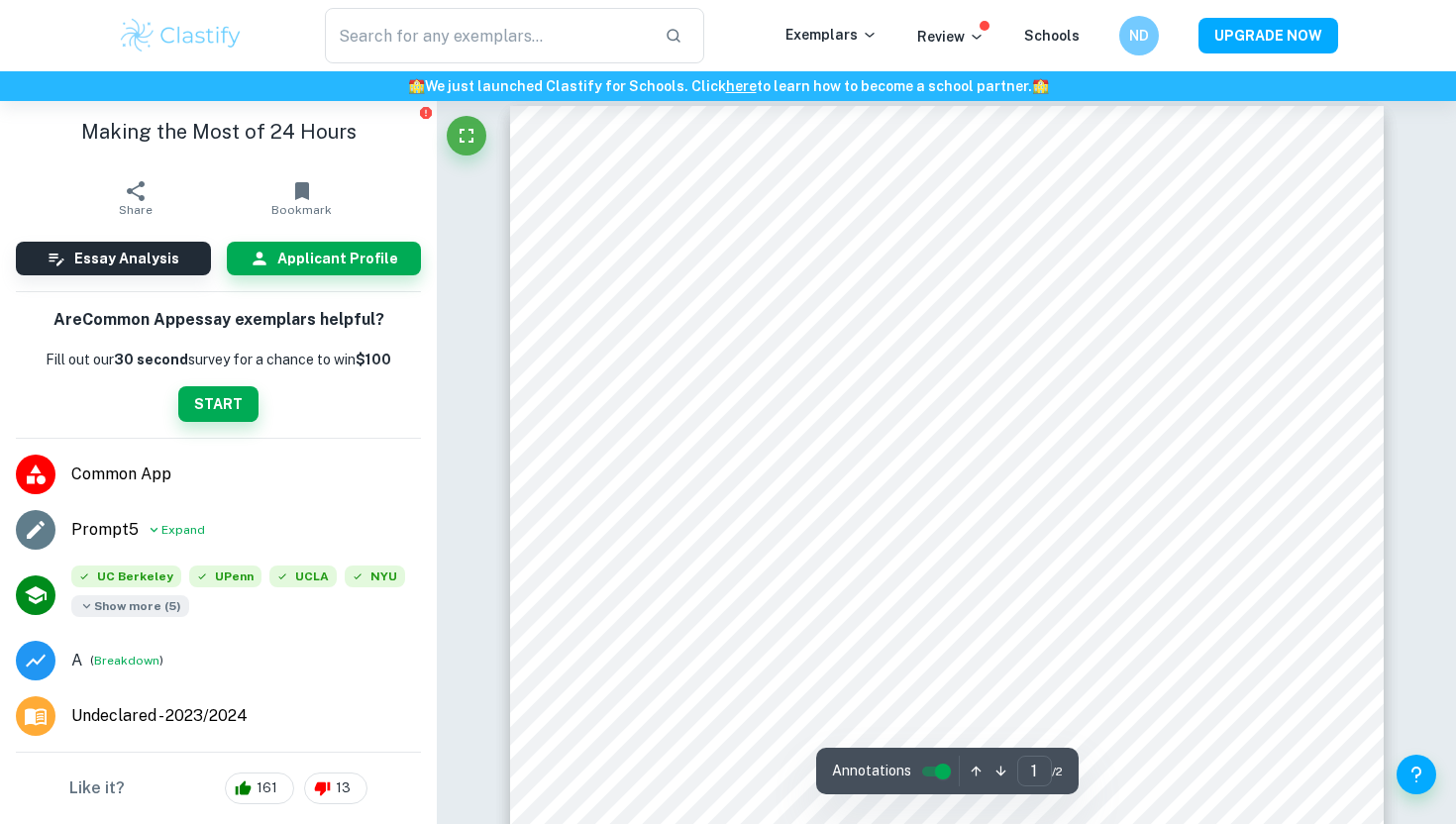 click on "Show more ( 5 )" at bounding box center [130, 606] 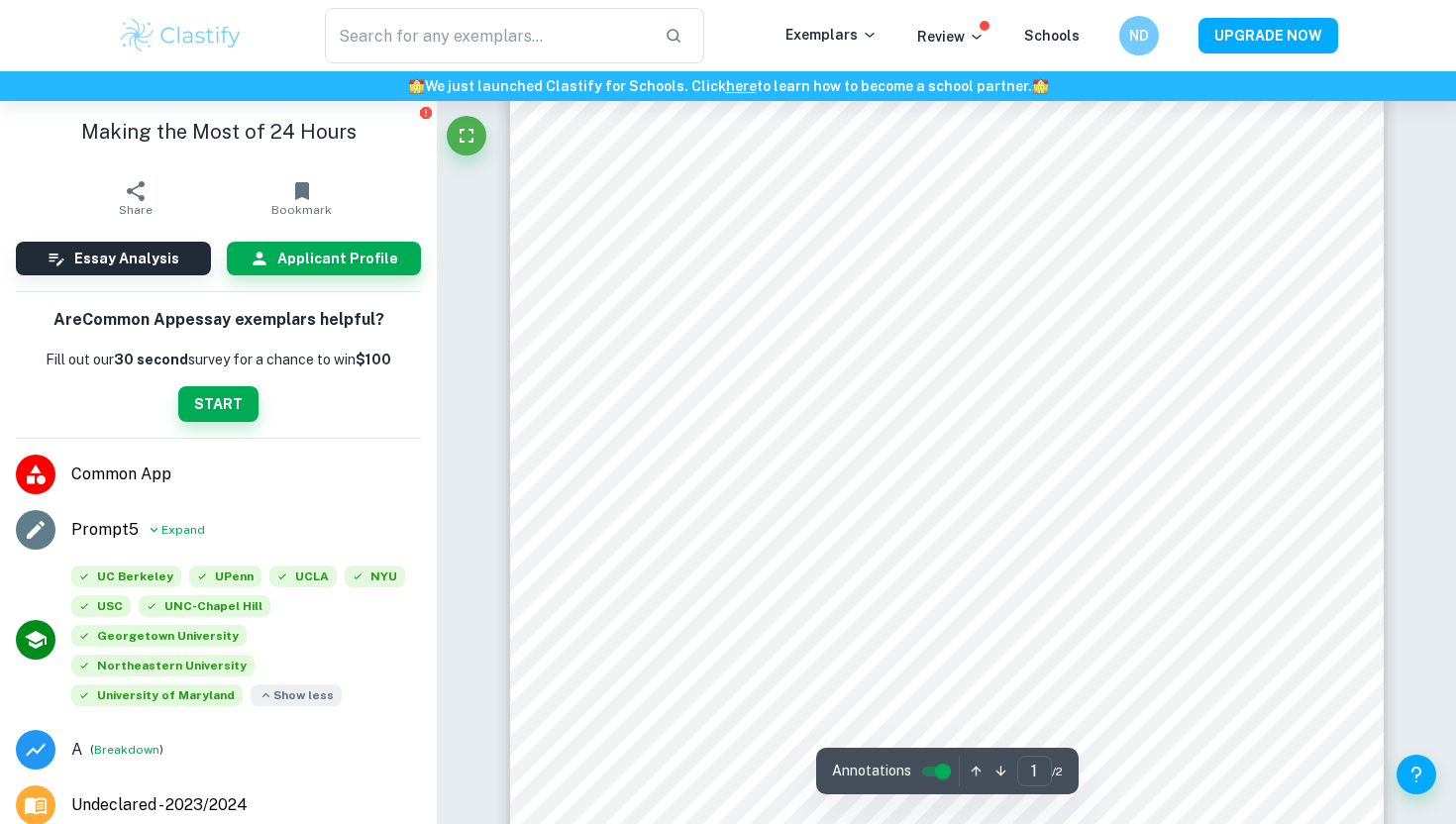 scroll, scrollTop: 267, scrollLeft: 0, axis: vertical 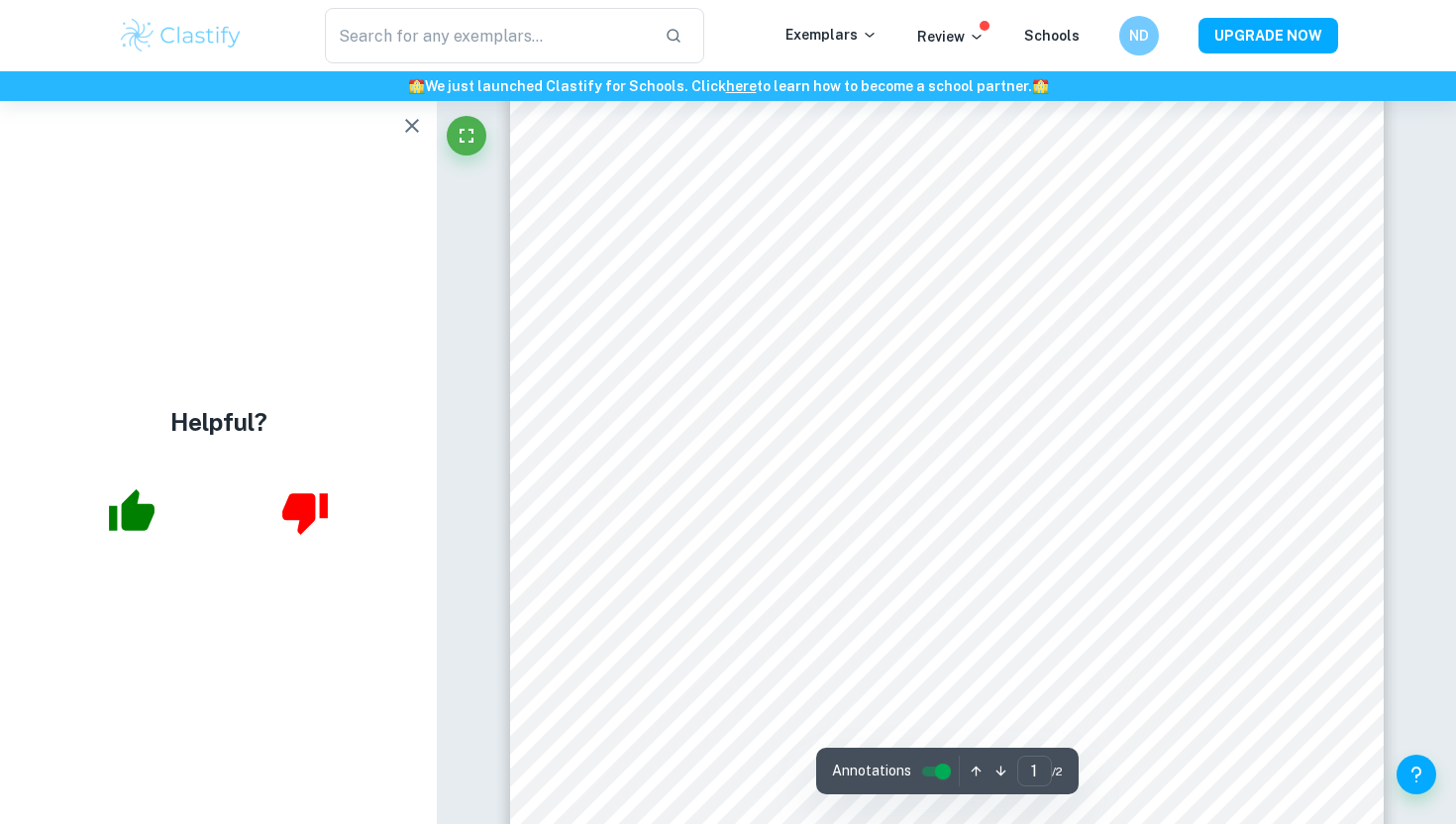 click 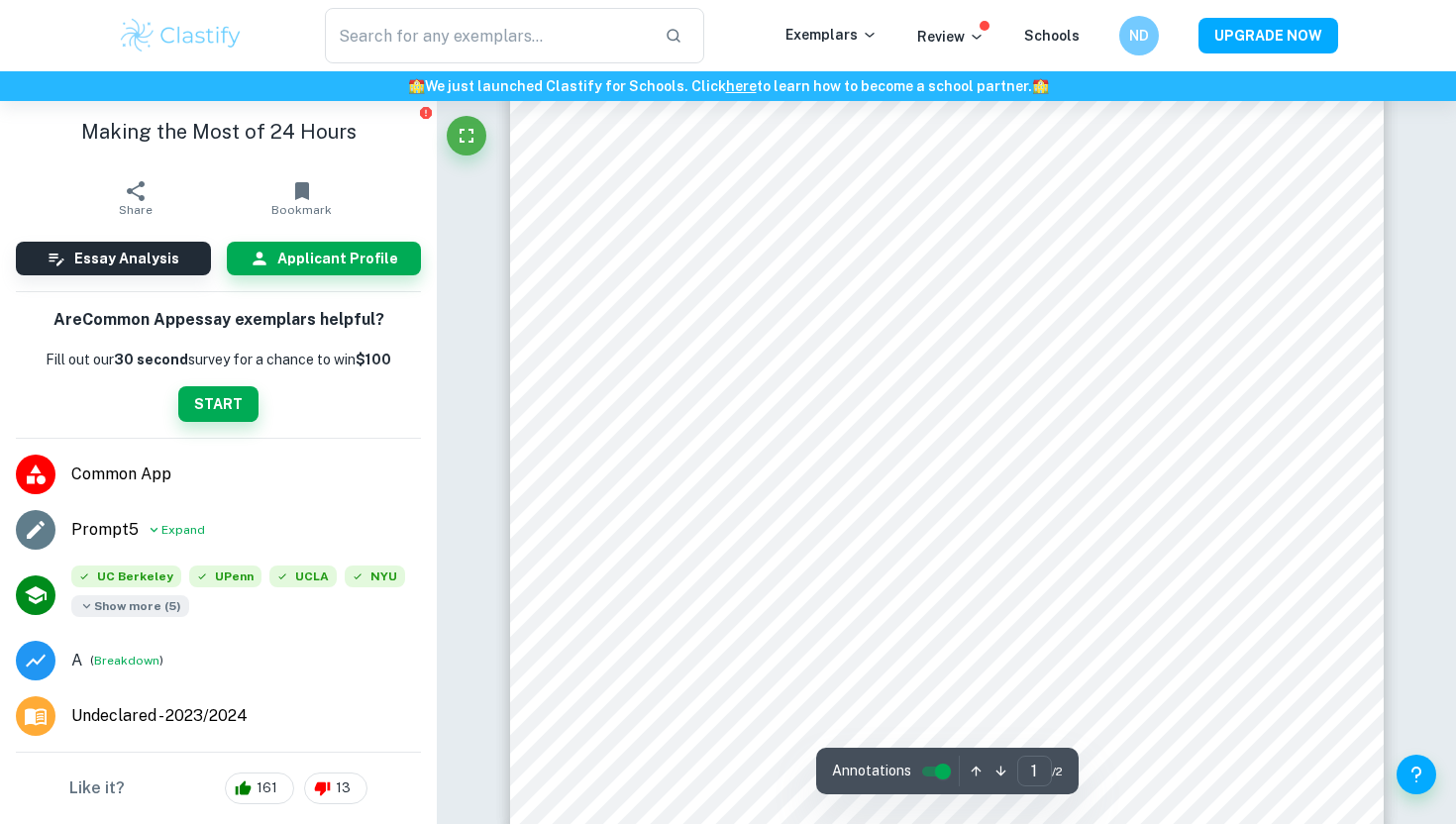 scroll, scrollTop: 538, scrollLeft: 0, axis: vertical 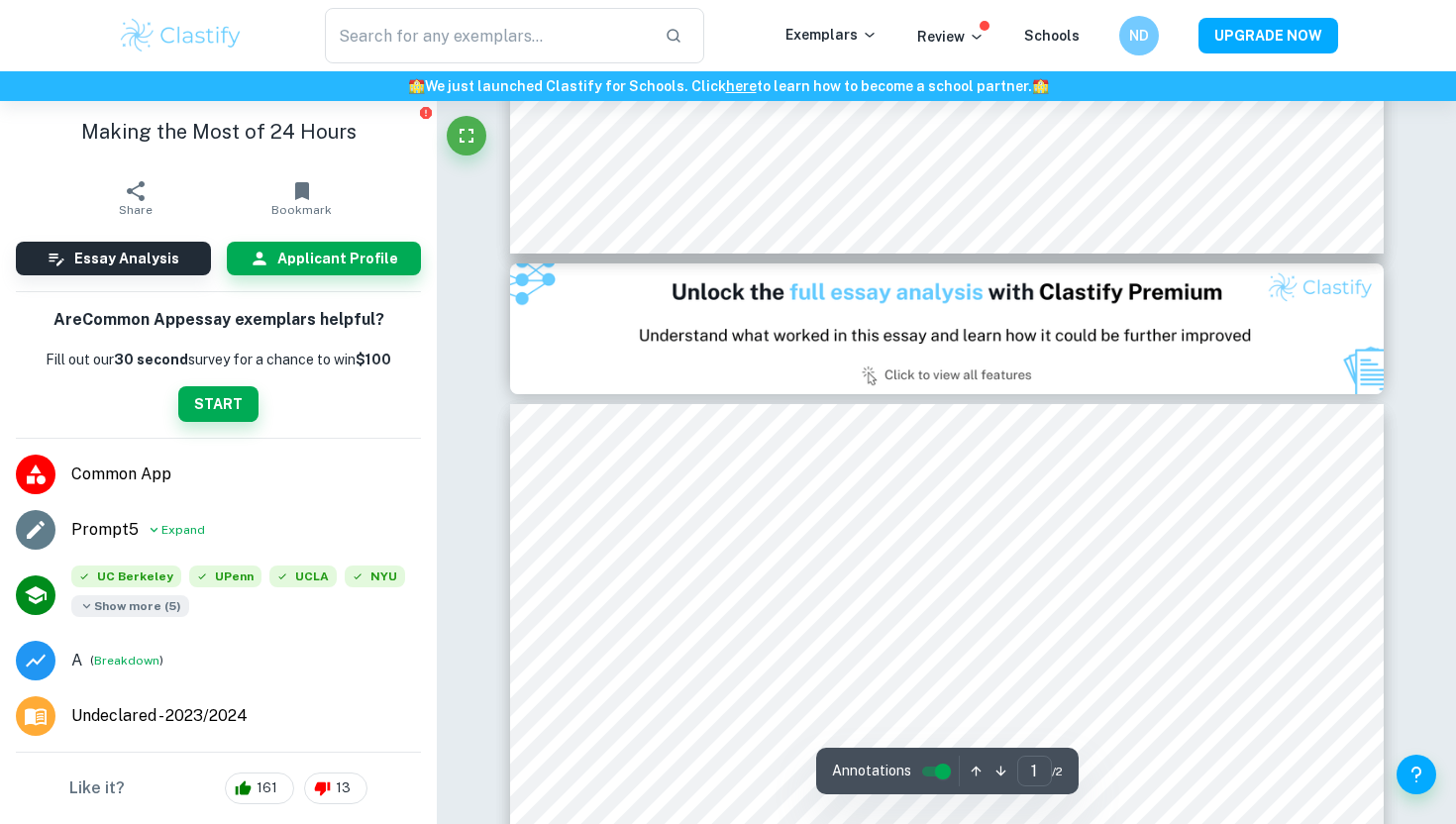 type on "2" 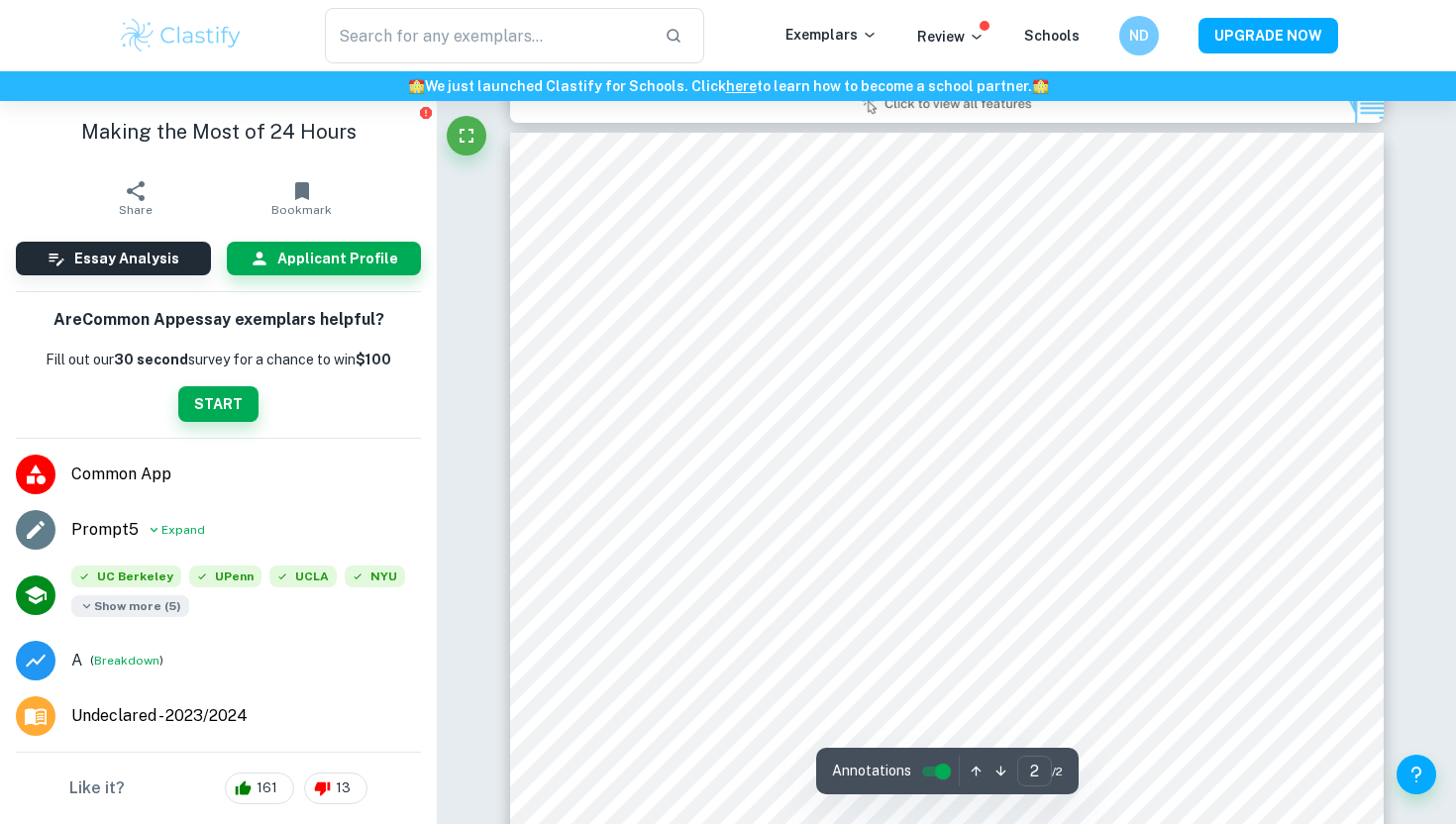scroll, scrollTop: 1380, scrollLeft: 0, axis: vertical 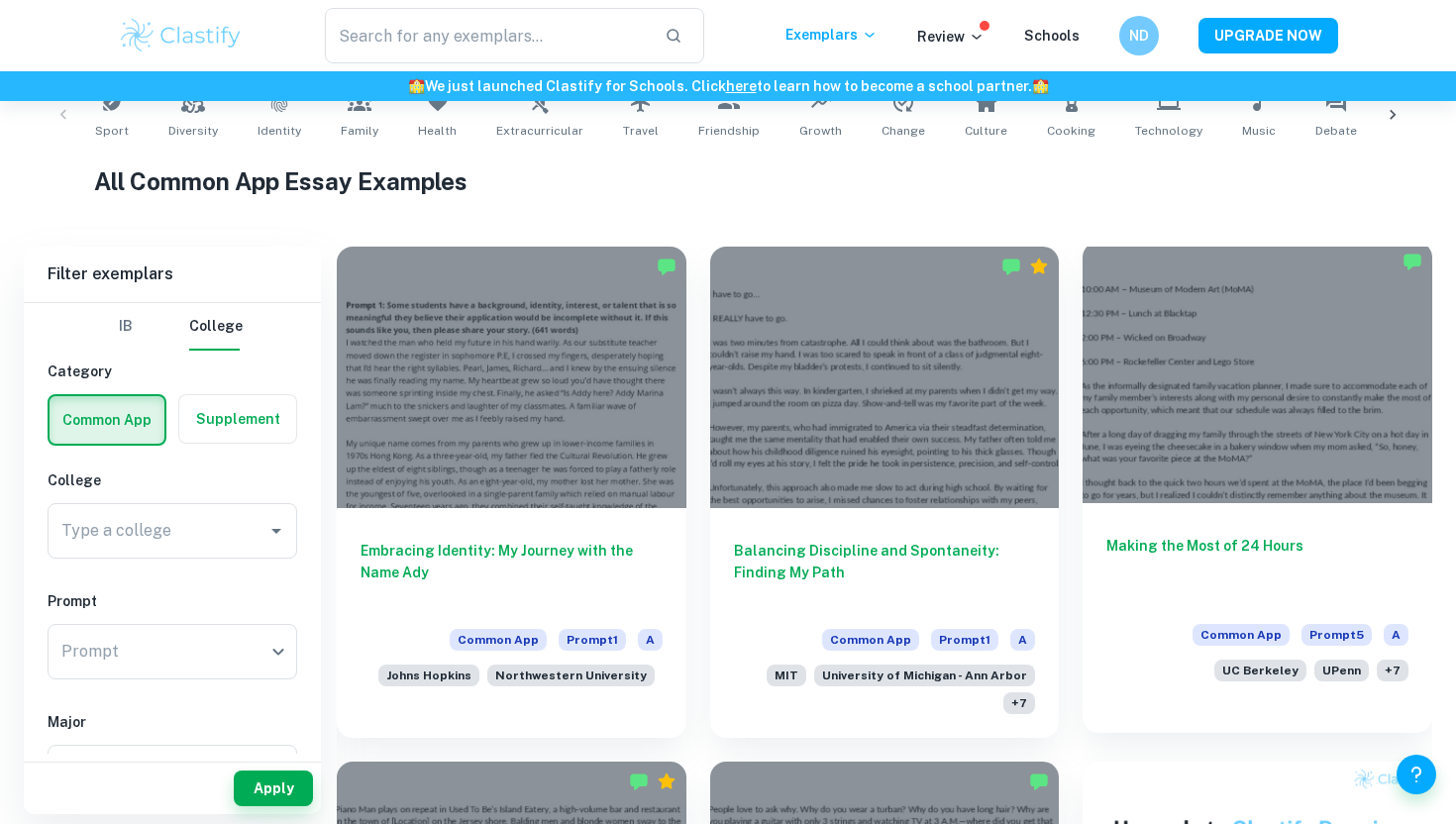 click at bounding box center [1257, 372] 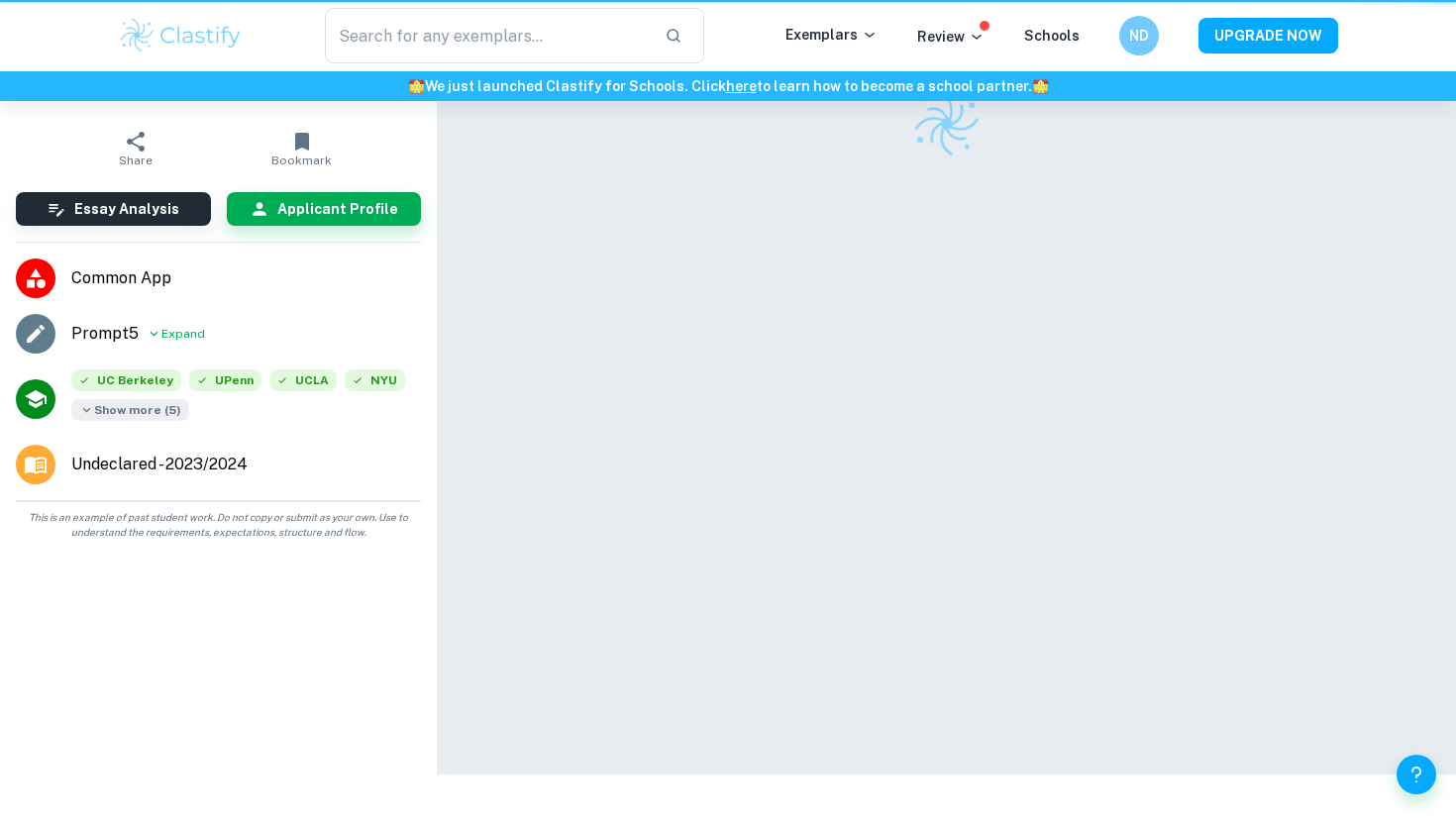 scroll, scrollTop: 0, scrollLeft: 0, axis: both 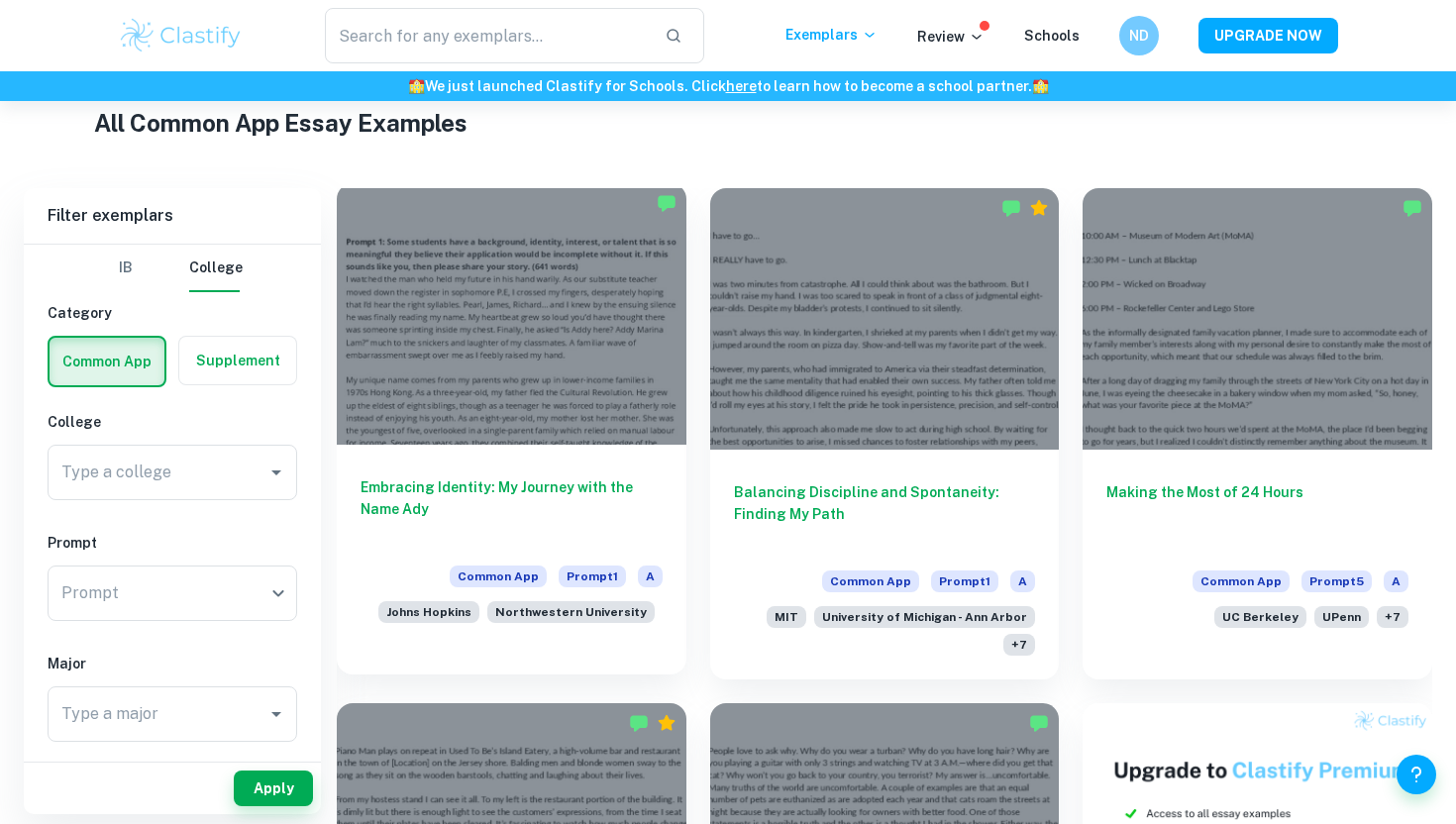 click on "Embracing Identity: My Journey with the Name Ady Common App Prompt 1 A Johns Hopkins Northwestern University" at bounding box center (511, 546) 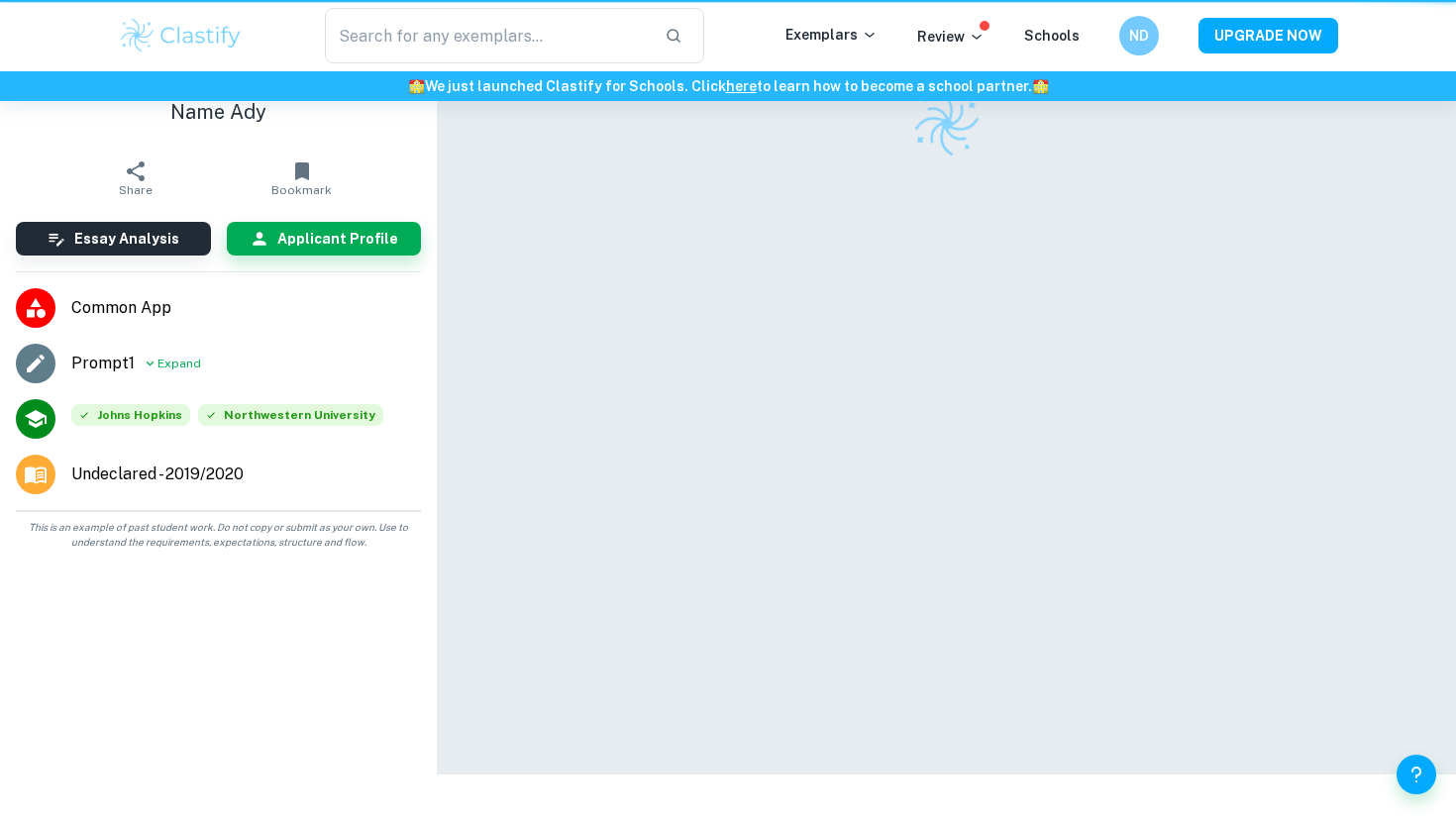 scroll, scrollTop: 0, scrollLeft: 0, axis: both 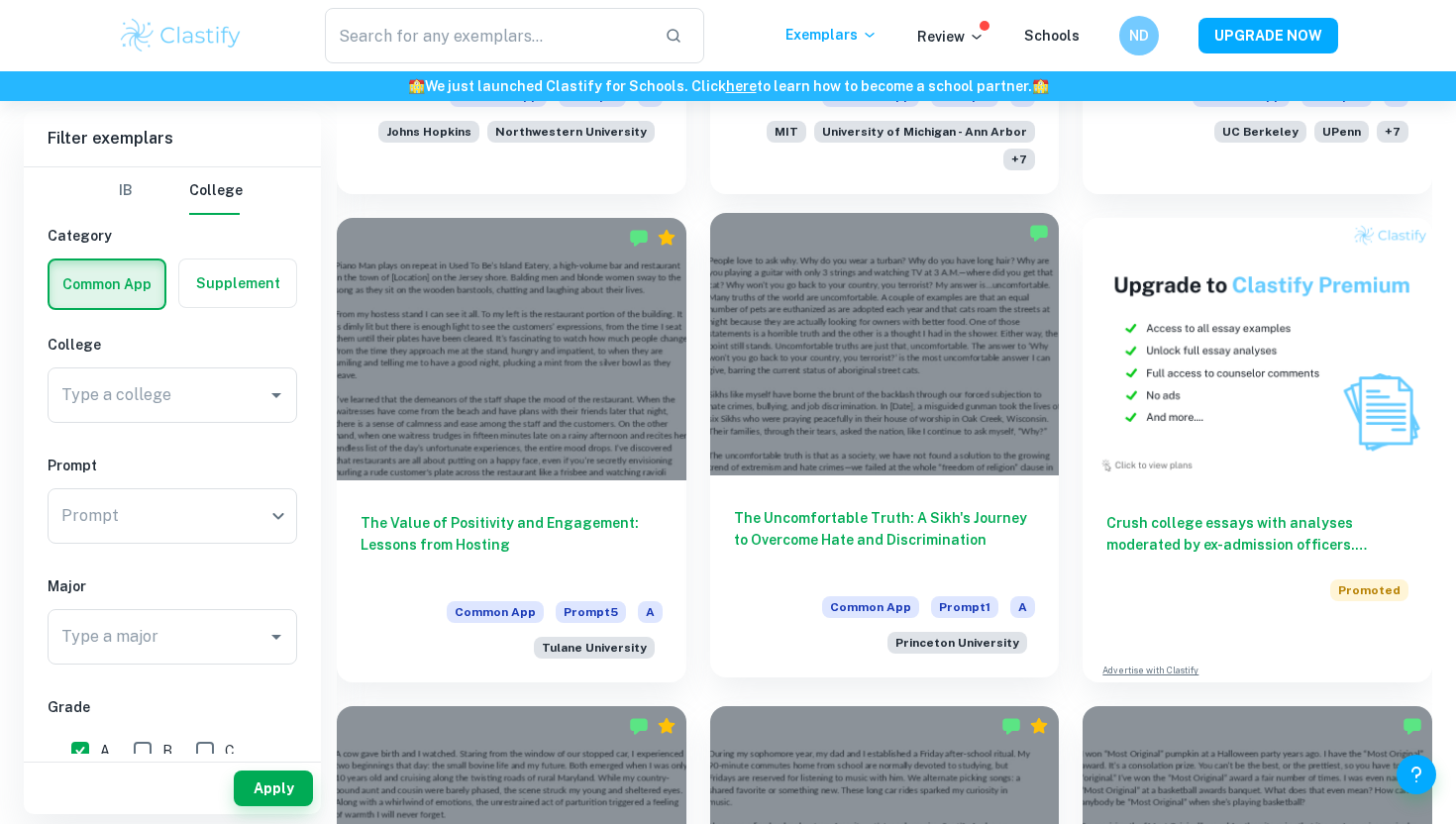 click at bounding box center (884, 344) 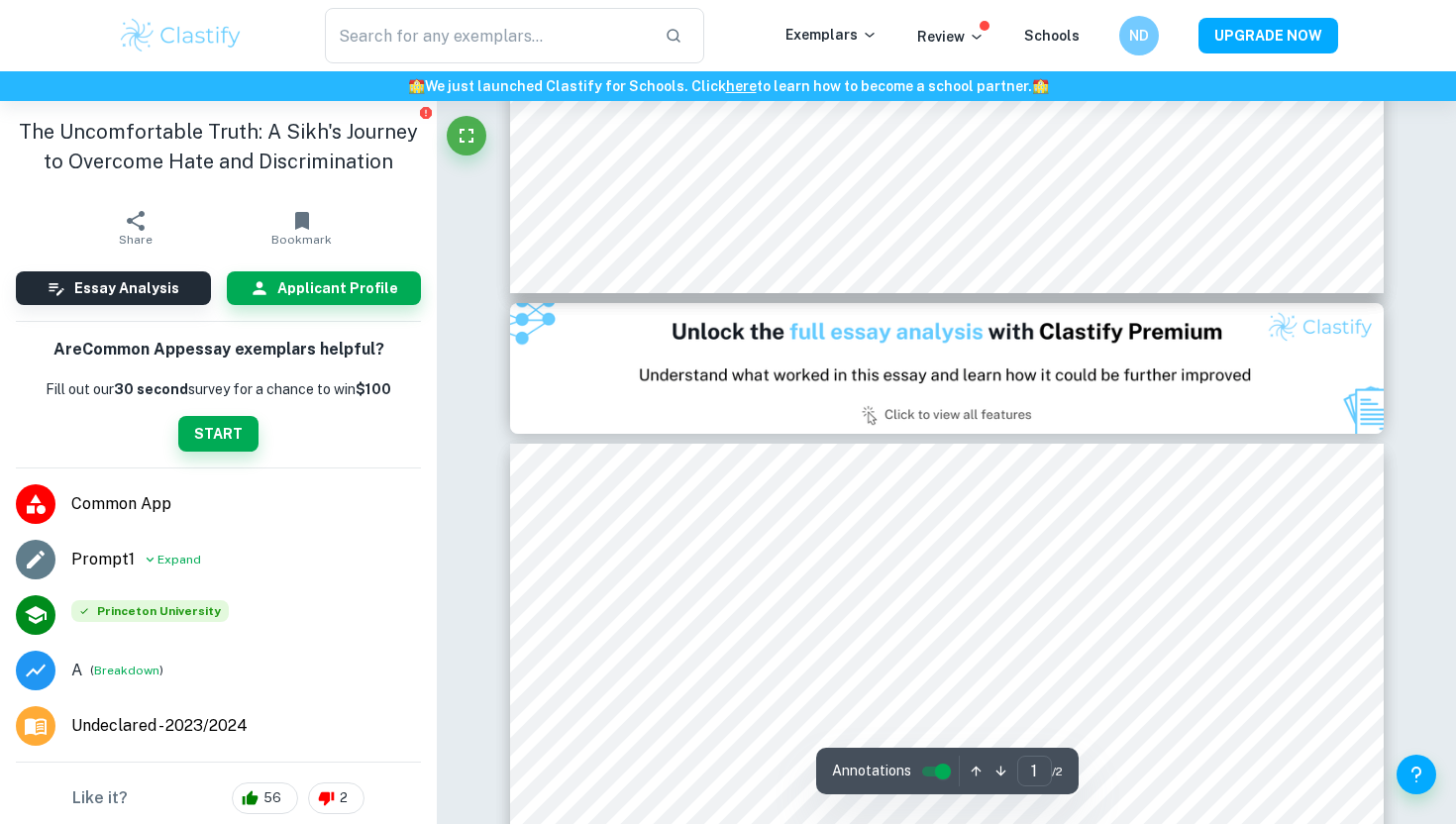 type on "2" 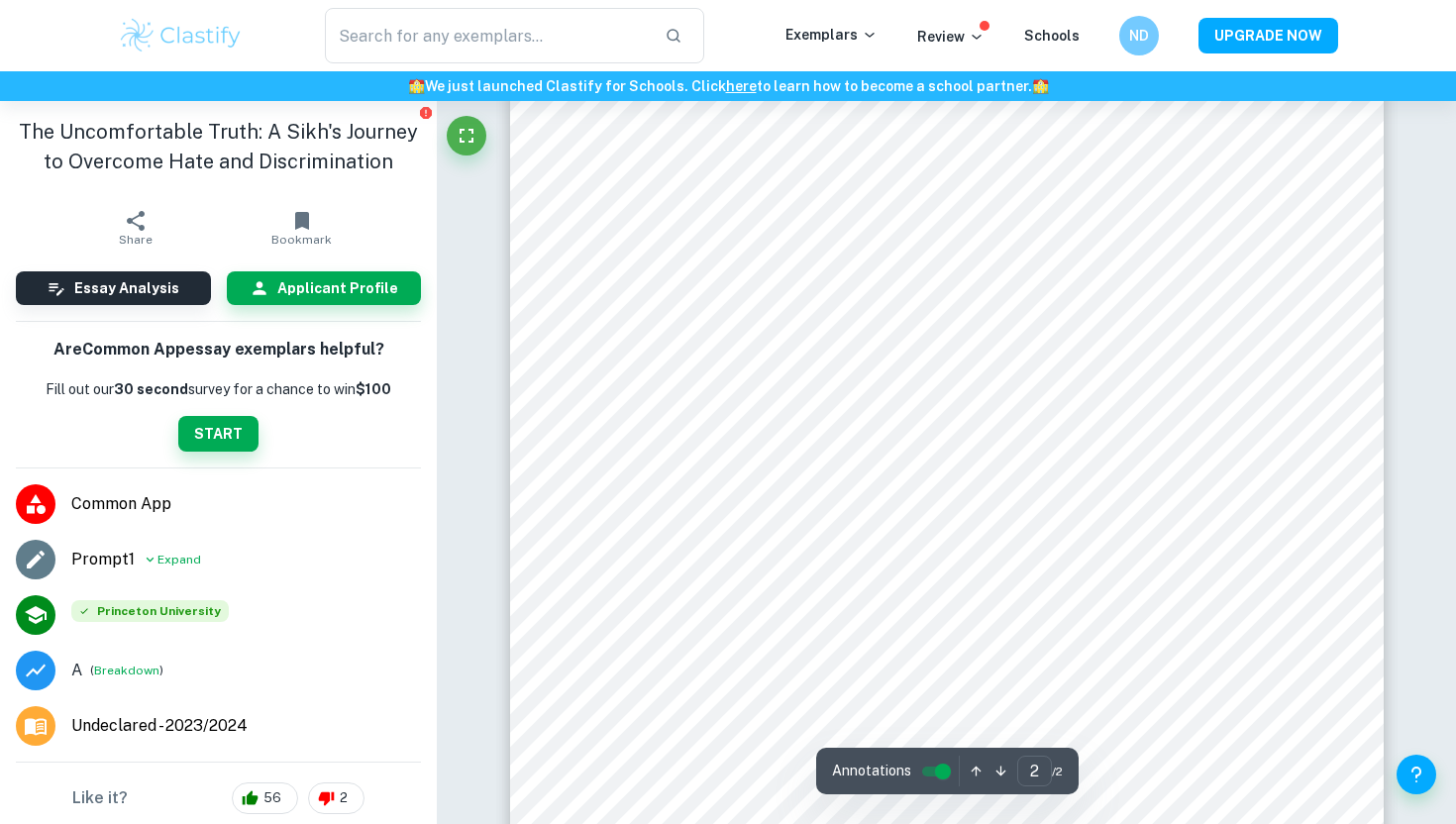 scroll, scrollTop: 1937, scrollLeft: 0, axis: vertical 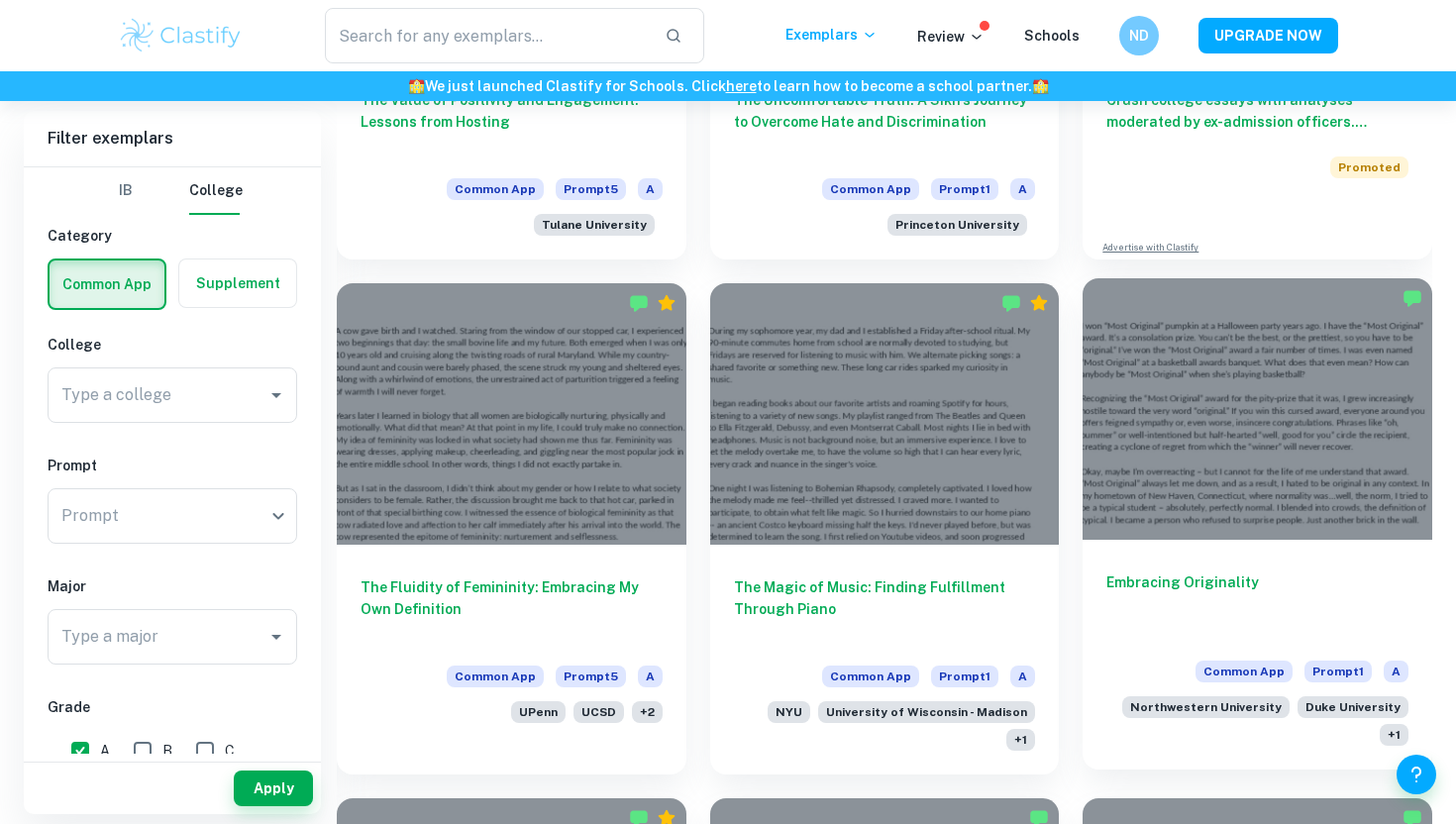 click at bounding box center [1257, 409] 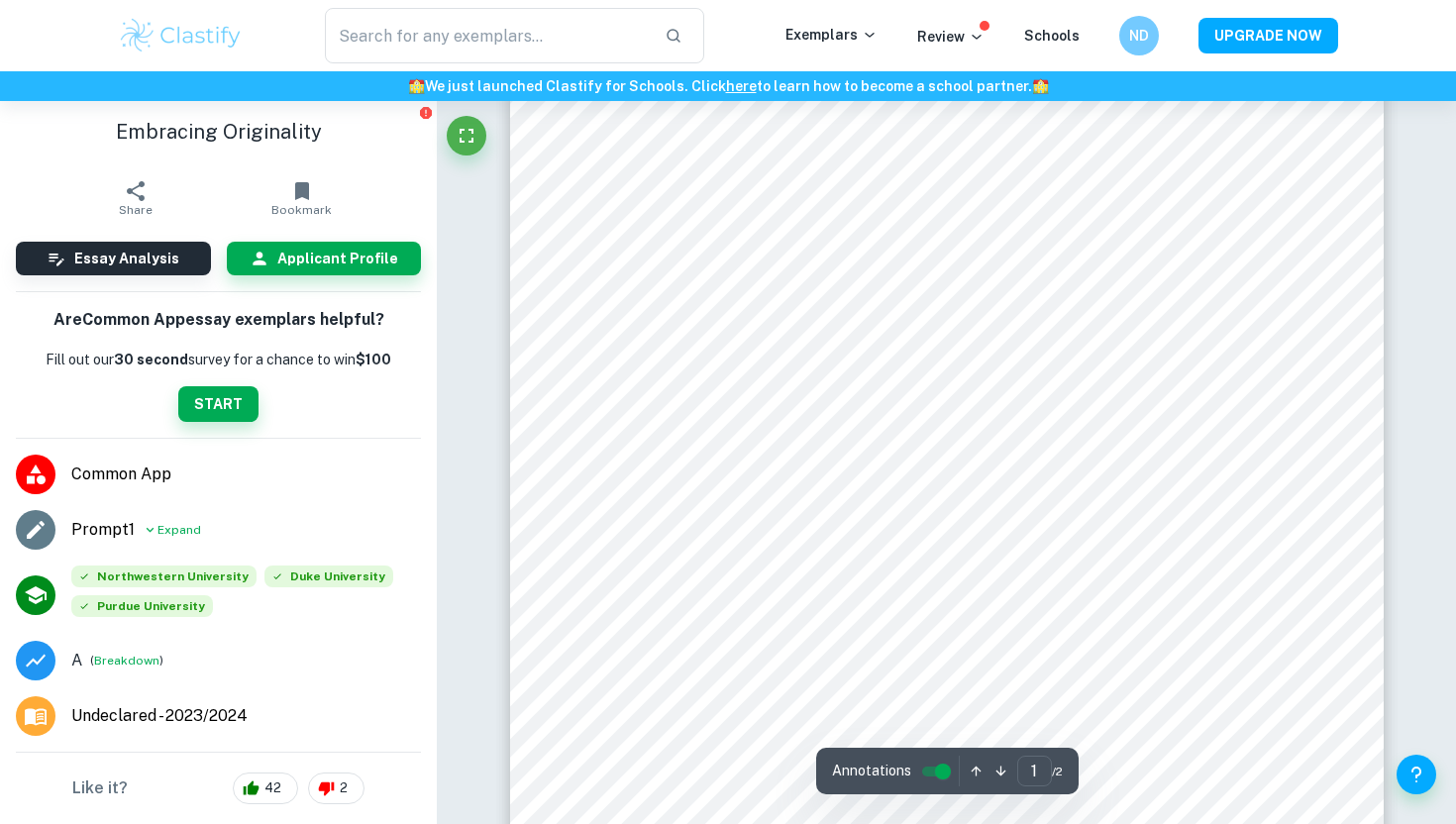 scroll, scrollTop: 341, scrollLeft: 0, axis: vertical 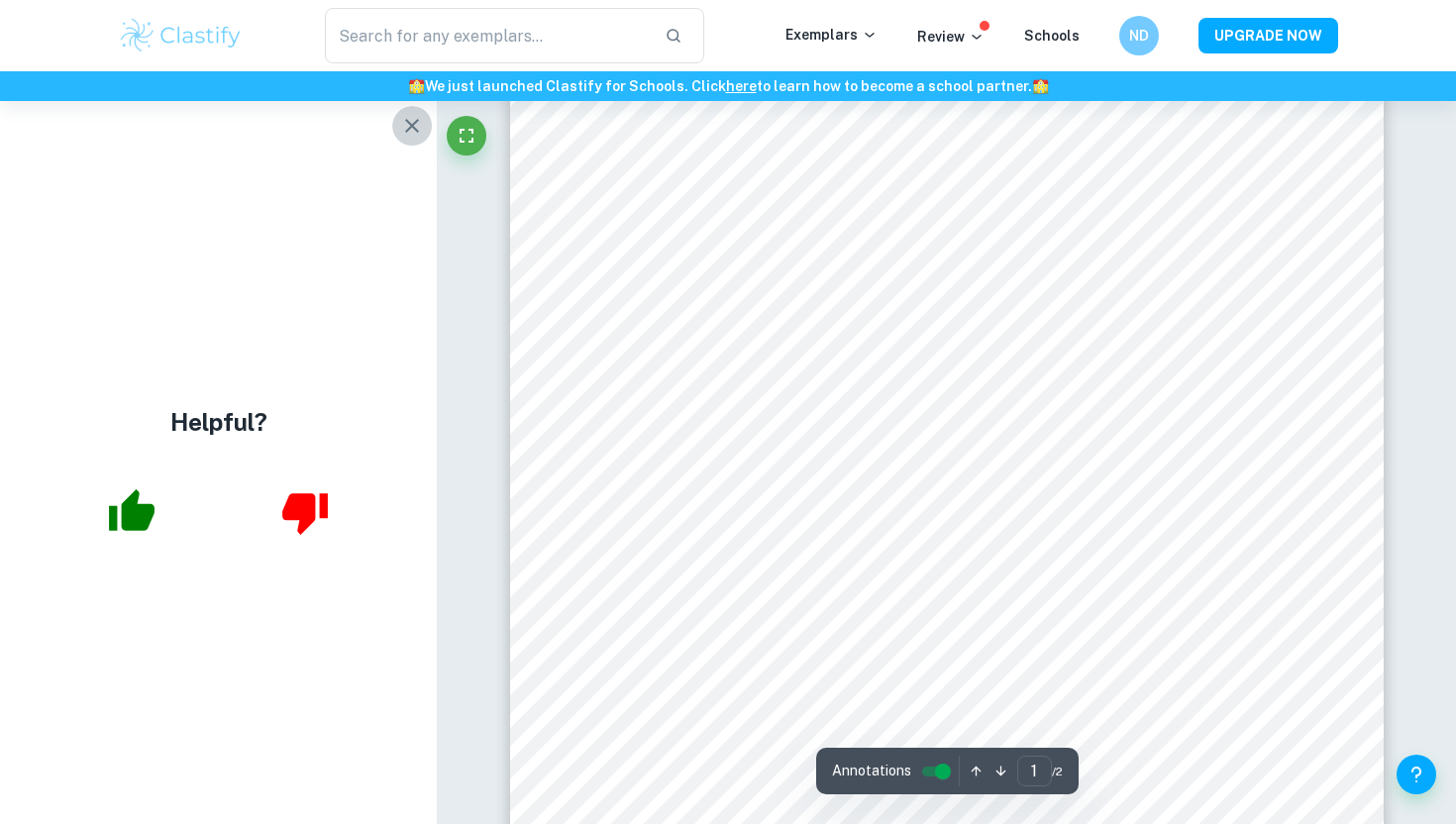 click 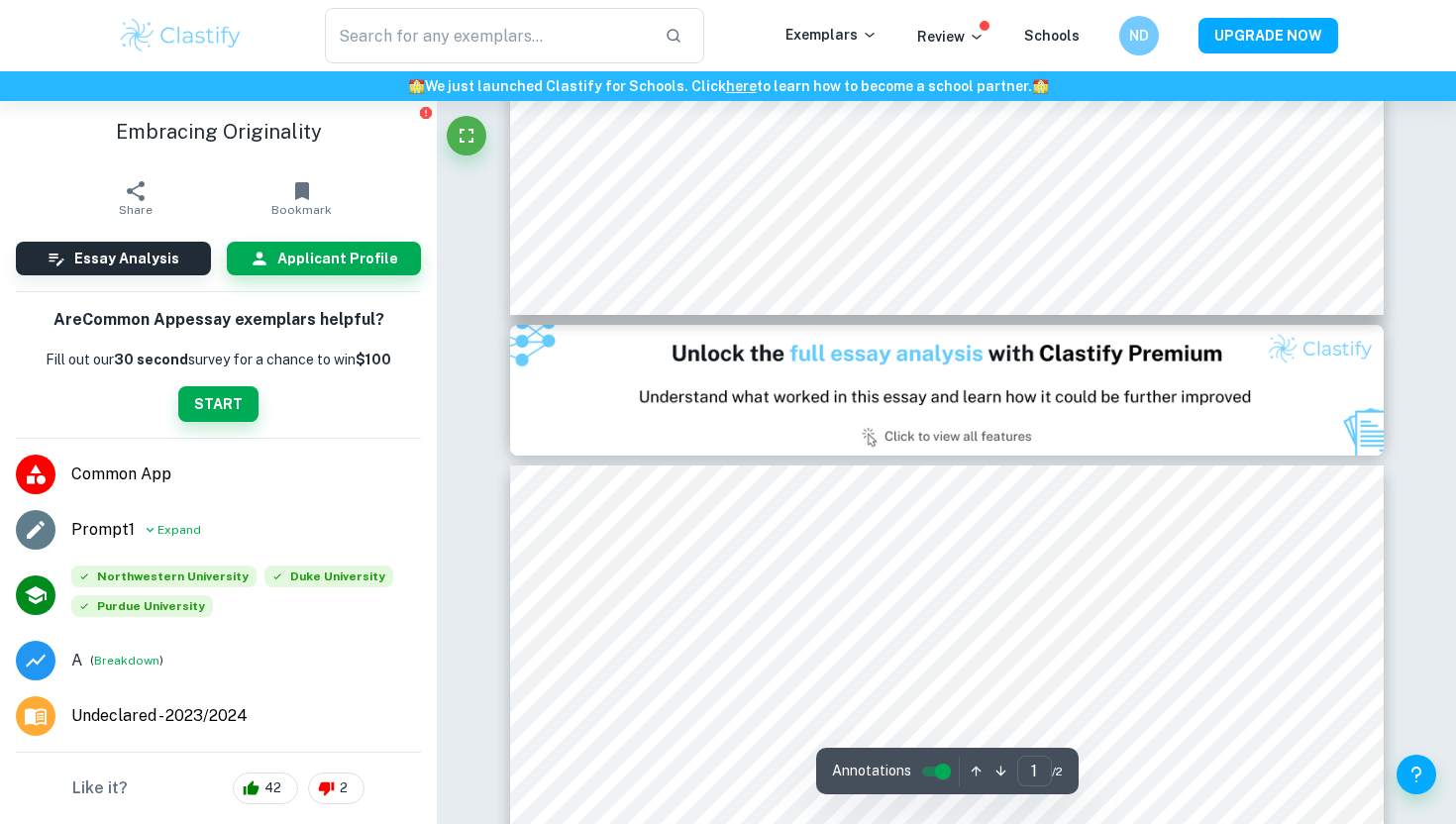scroll, scrollTop: 1071, scrollLeft: 0, axis: vertical 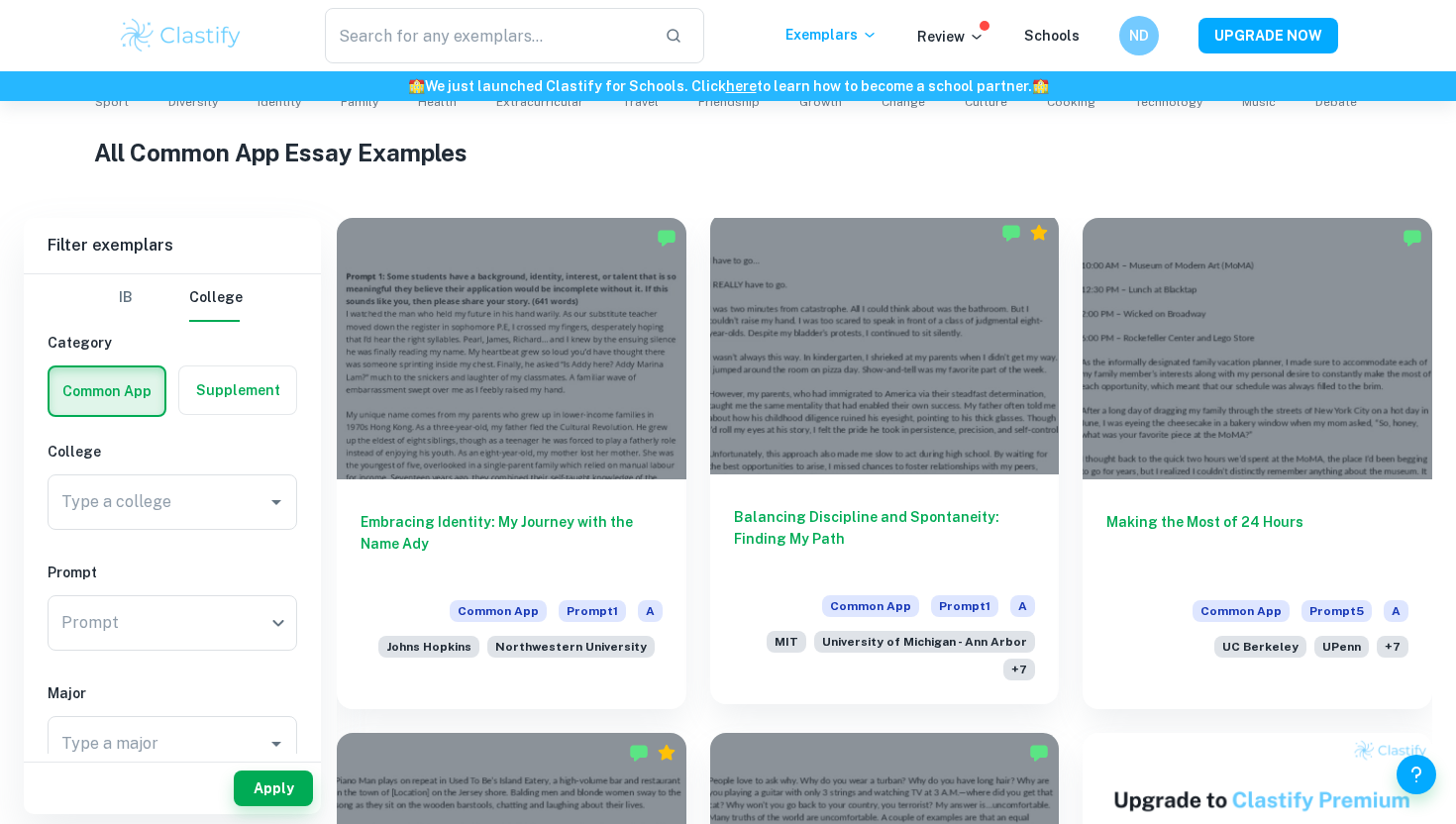 click at bounding box center (884, 344) 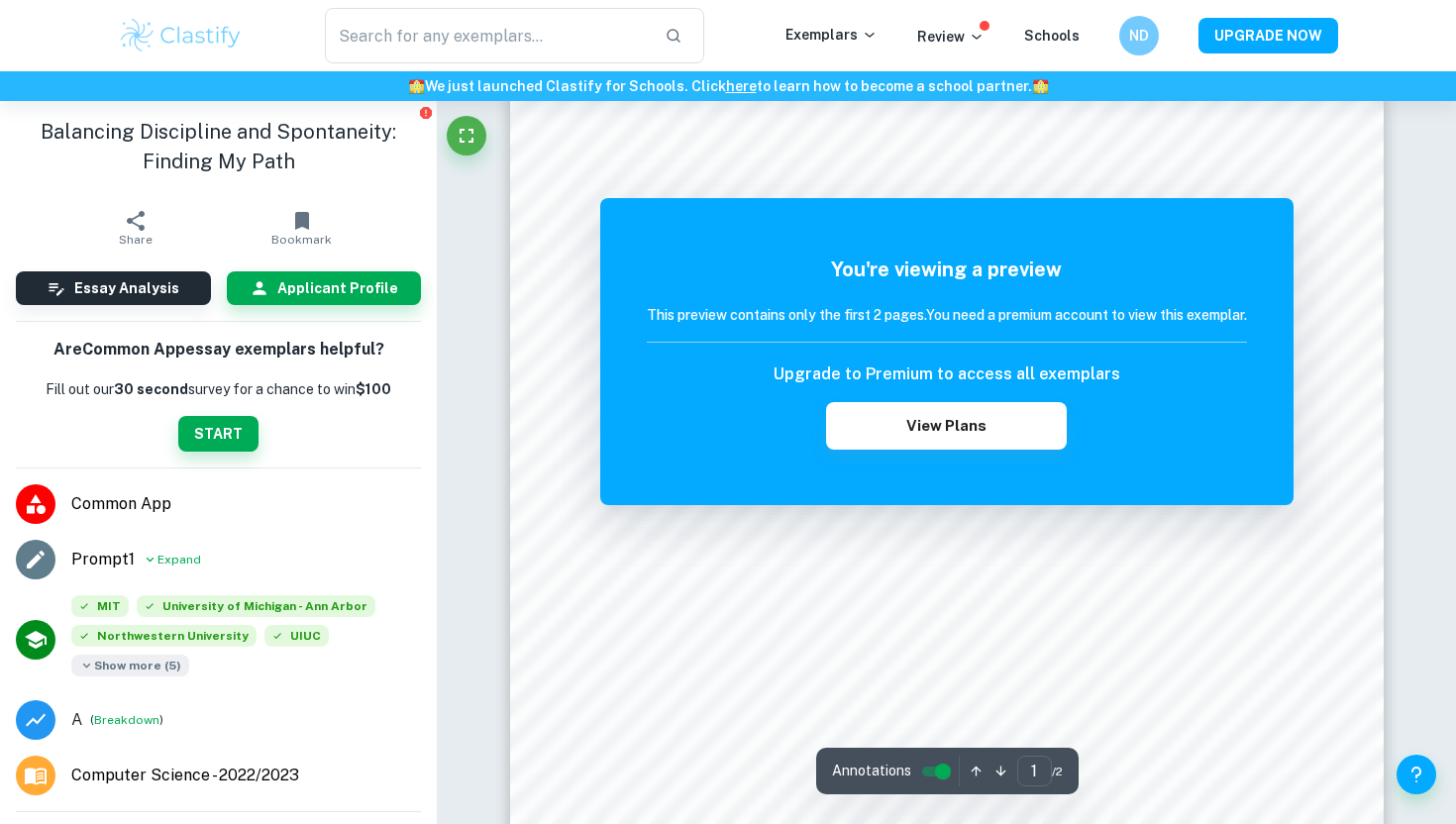 scroll, scrollTop: 507, scrollLeft: 0, axis: vertical 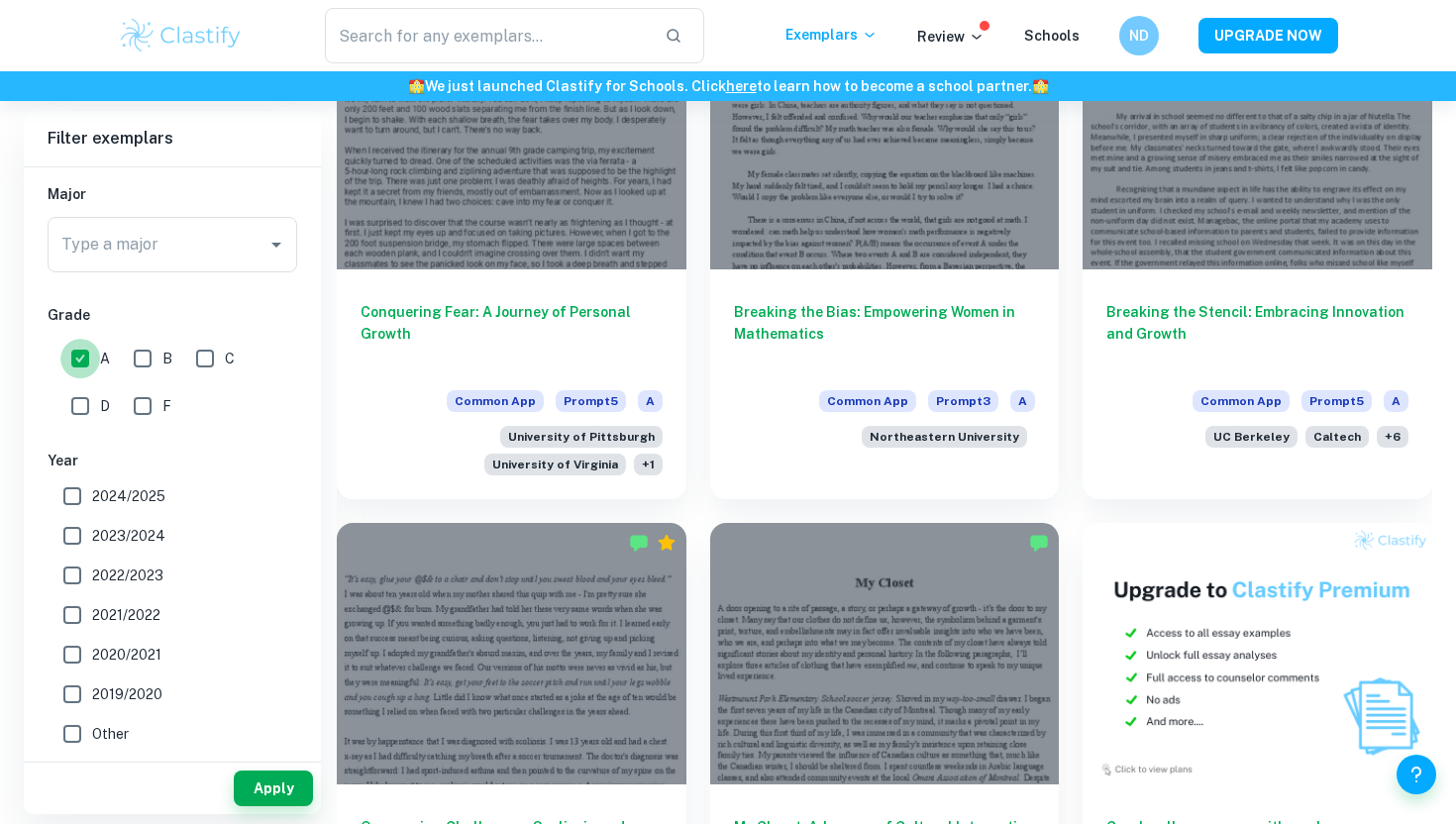 click on "A" at bounding box center [80, 359] 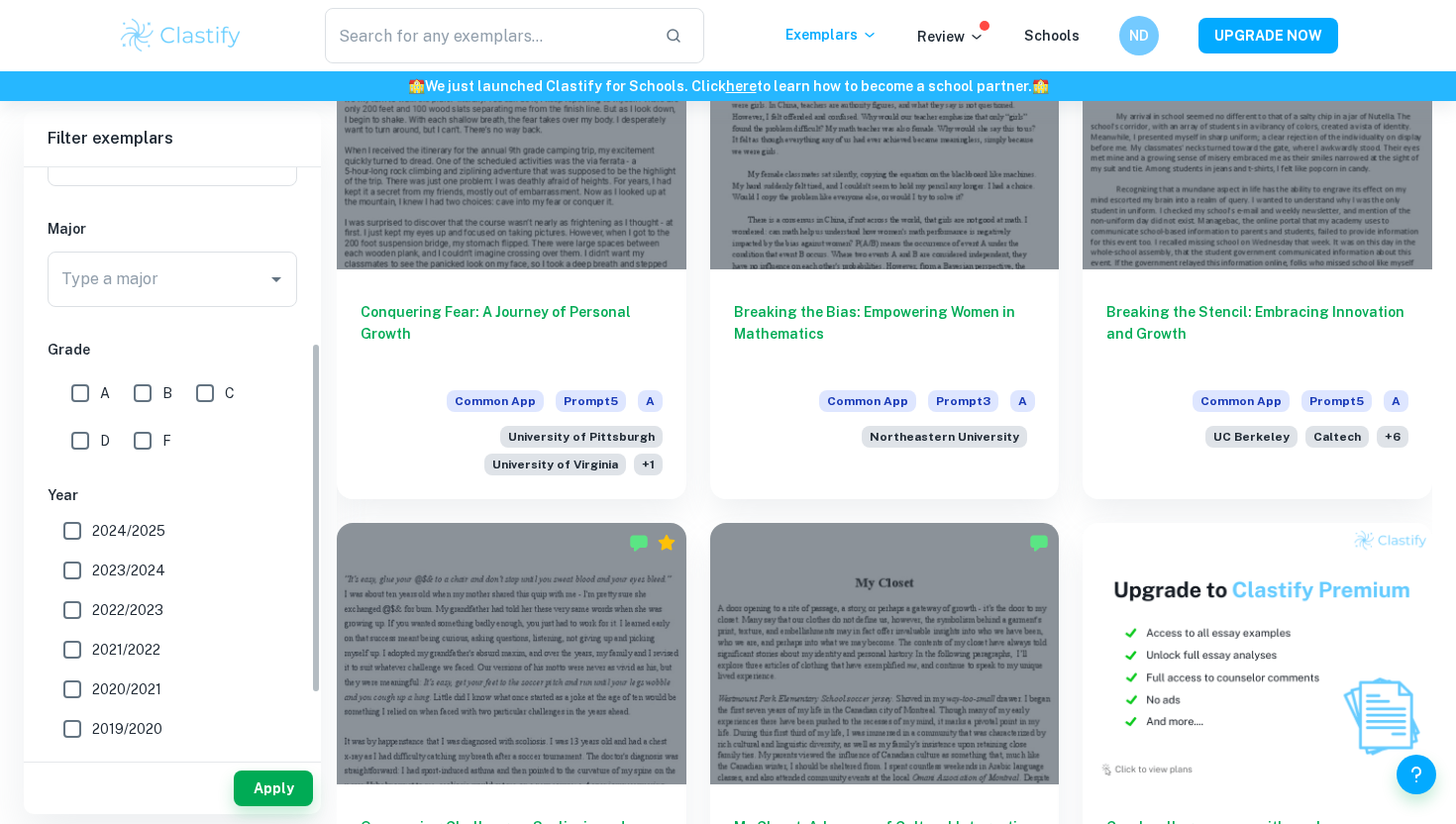 scroll, scrollTop: 173, scrollLeft: 0, axis: vertical 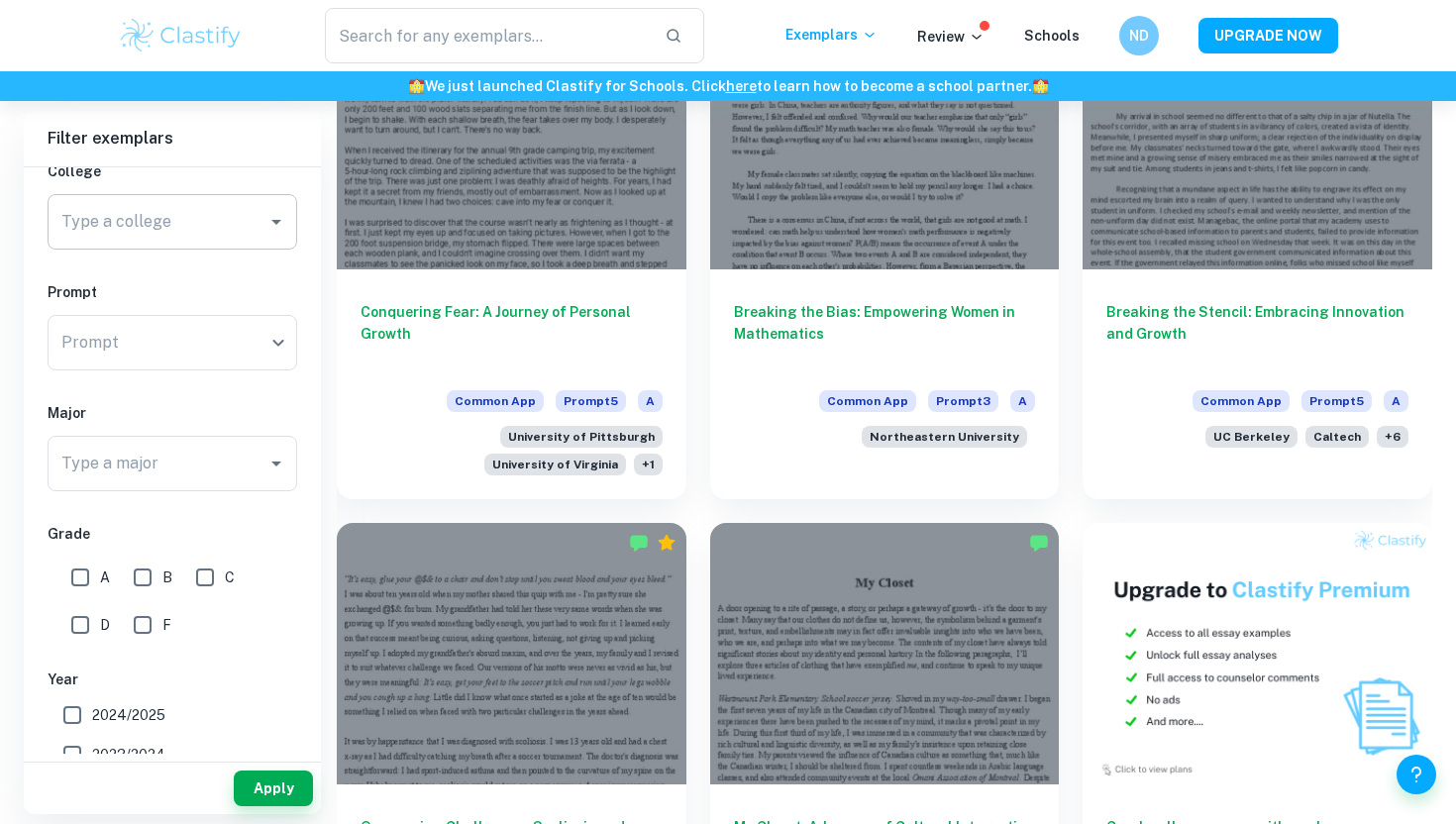 click 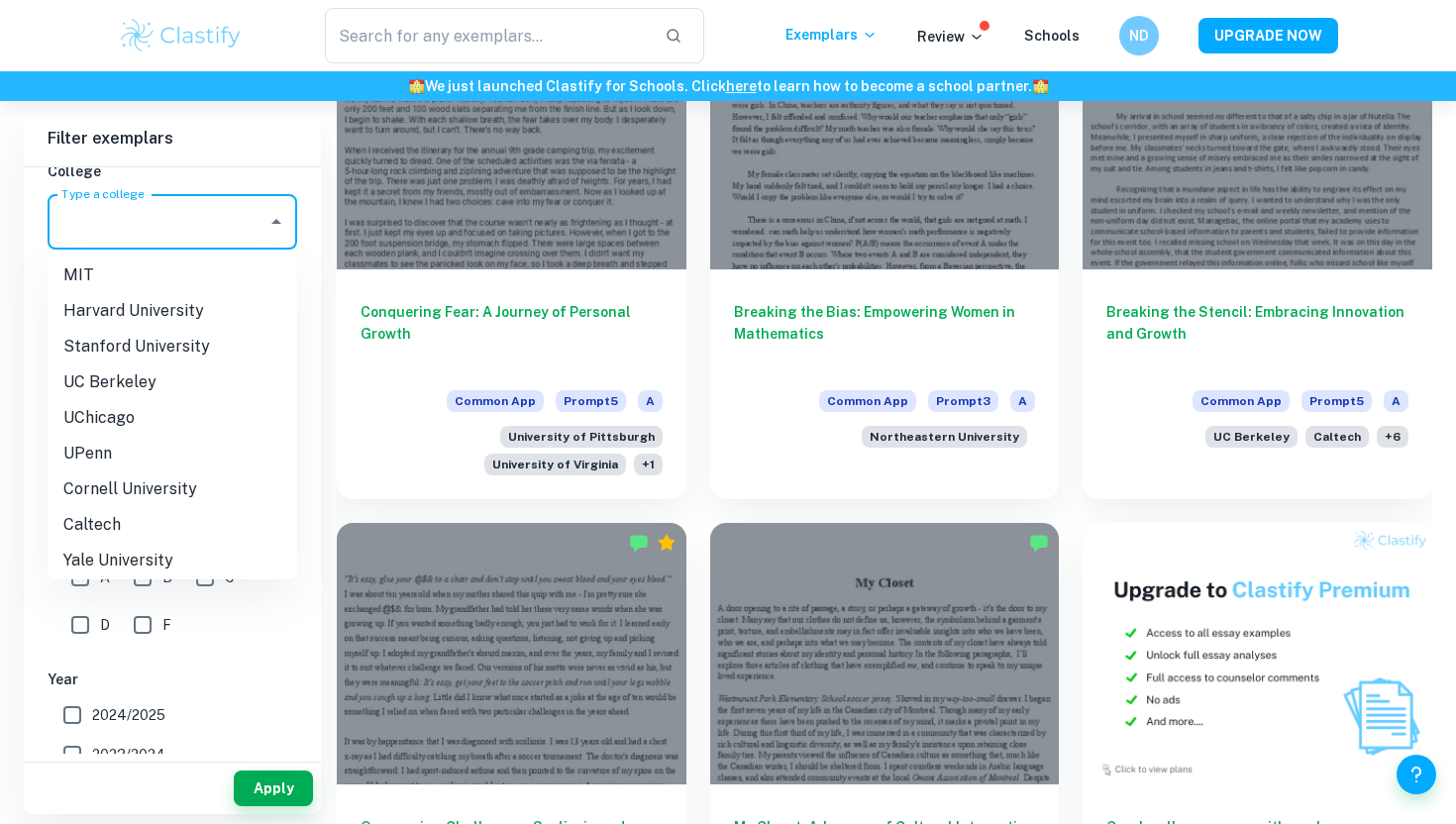 click on "UC Berkeley" at bounding box center (172, 382) 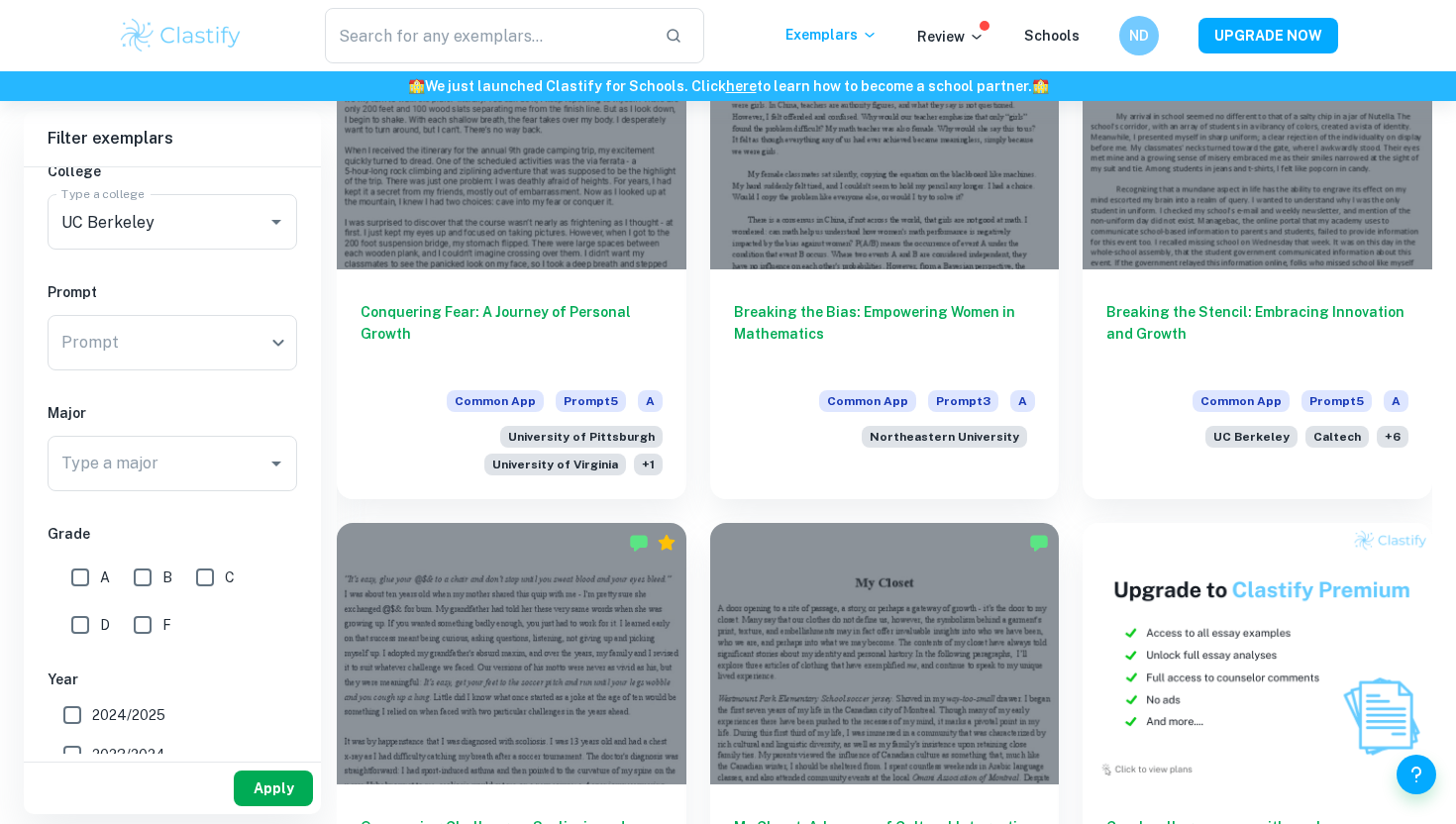 click on "Apply" at bounding box center [273, 788] 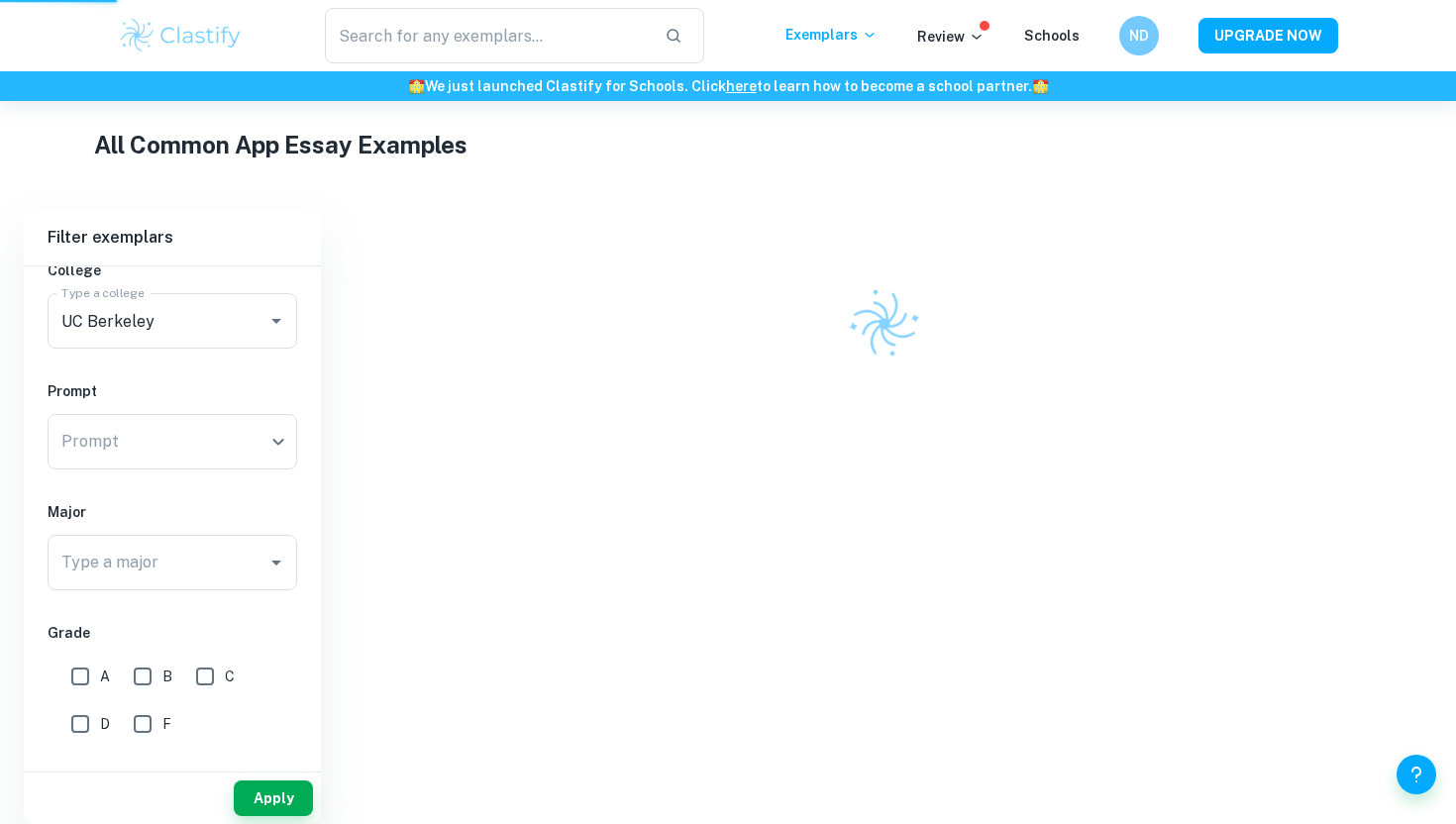 scroll, scrollTop: 458, scrollLeft: 0, axis: vertical 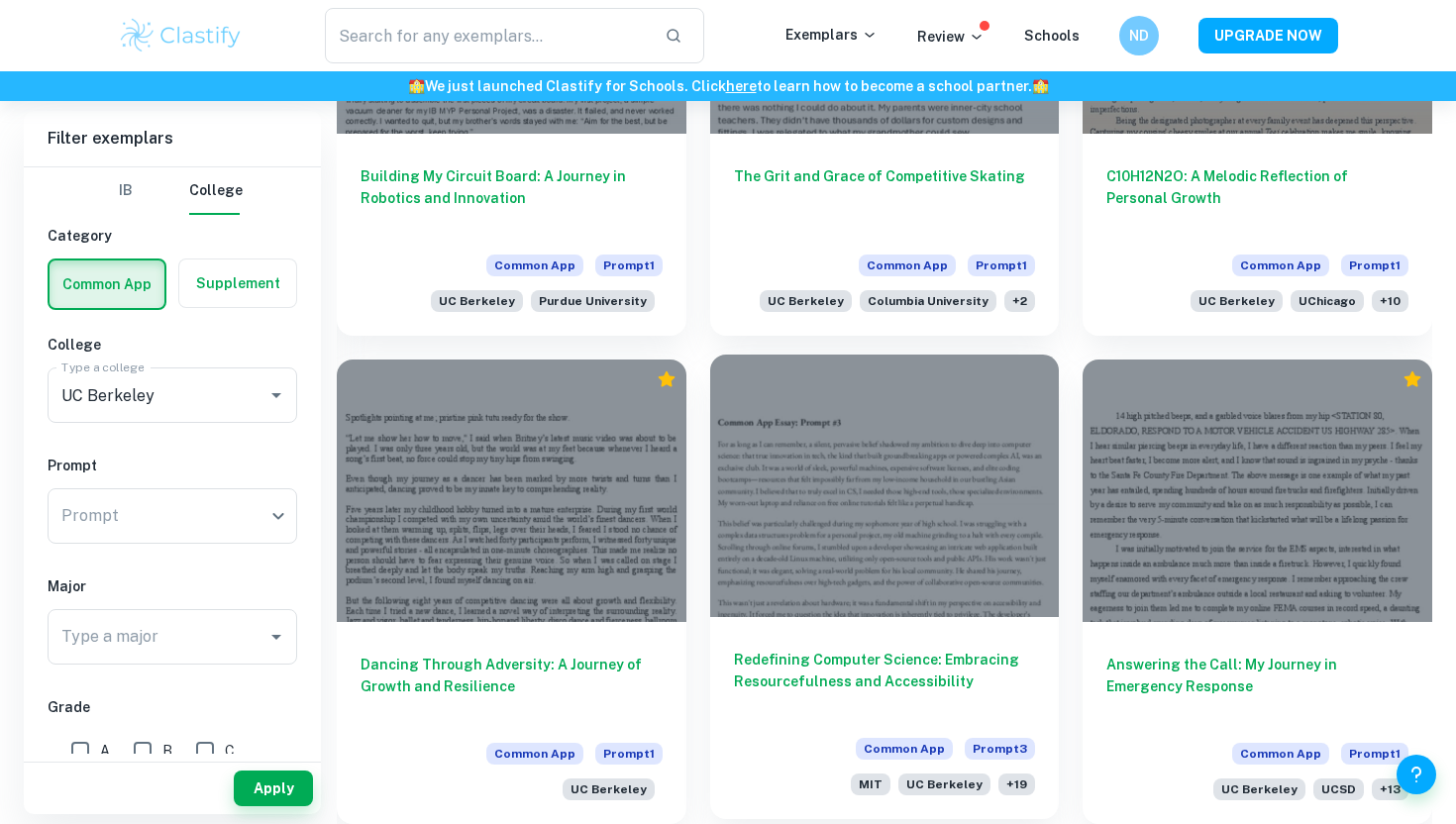click at bounding box center [884, 485] 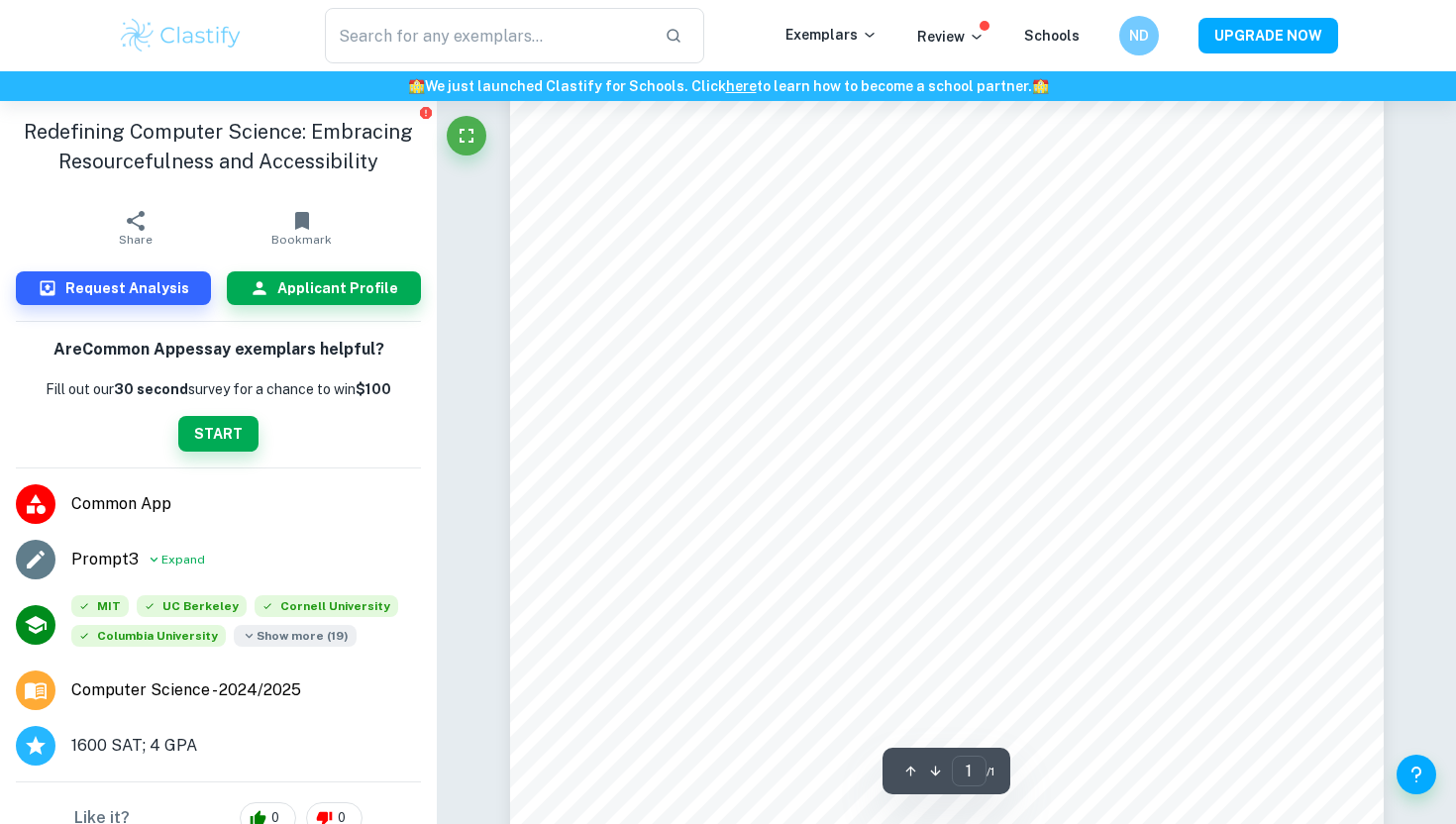 scroll, scrollTop: 0, scrollLeft: 0, axis: both 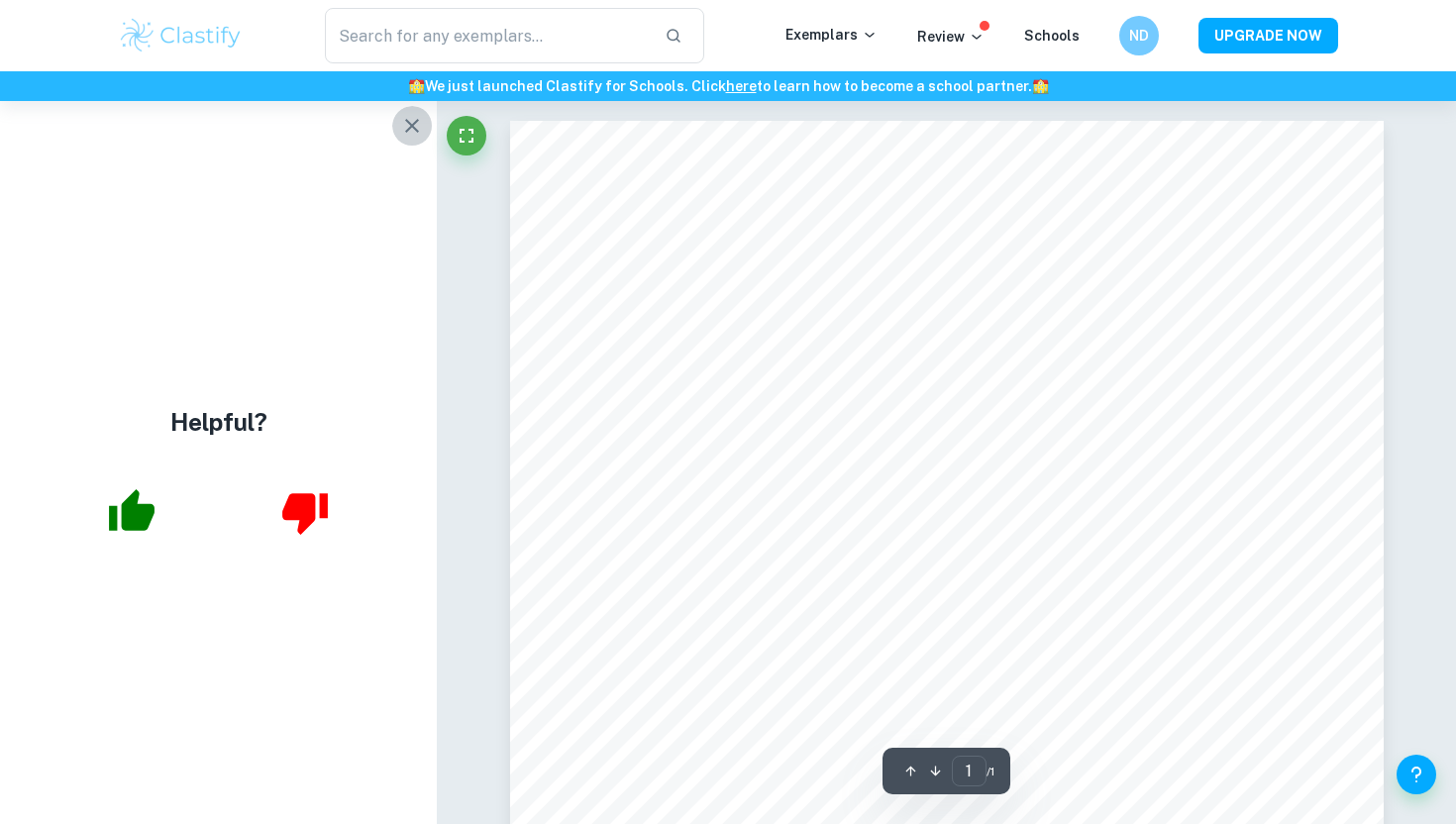 click 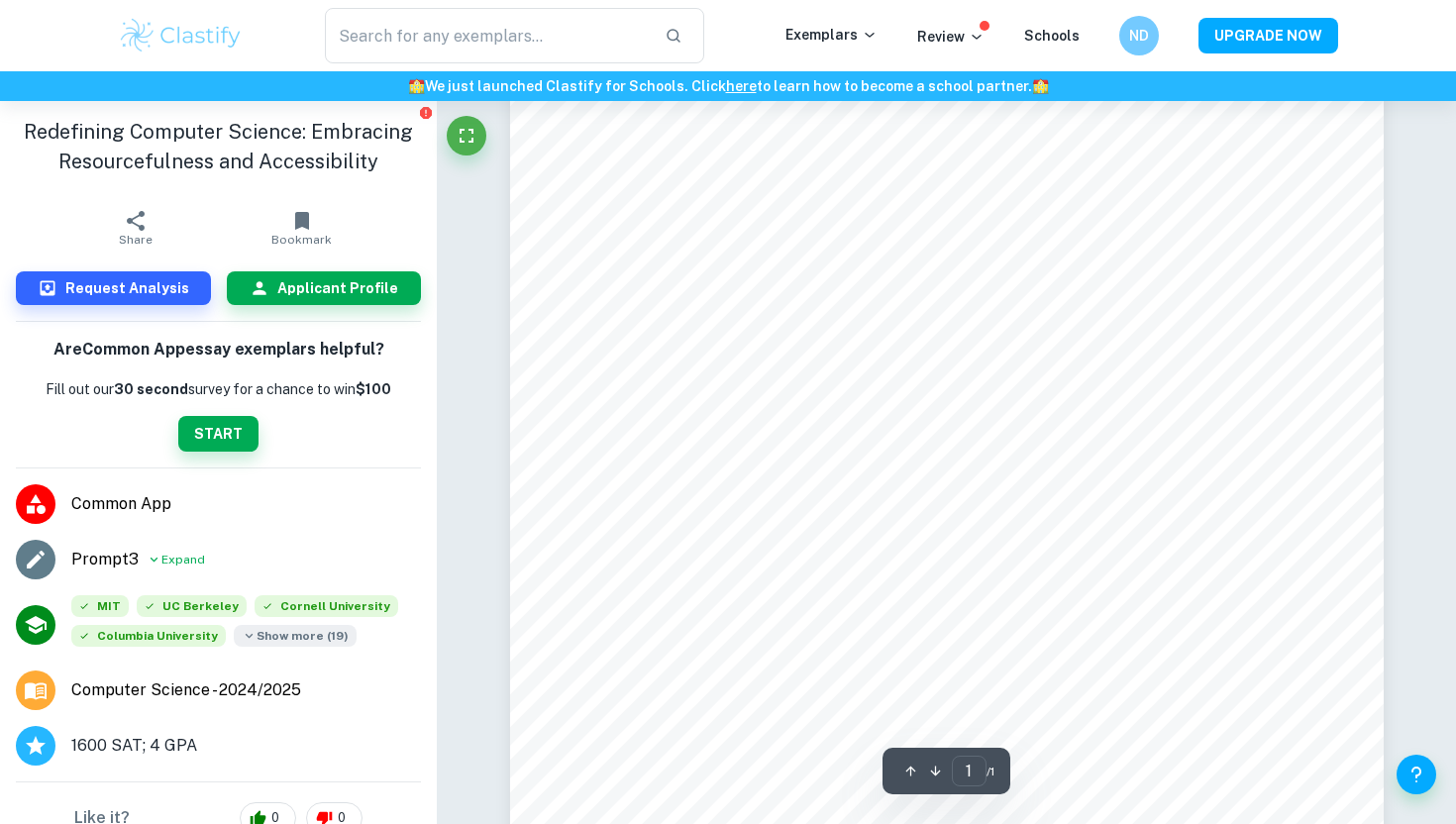 scroll, scrollTop: 409, scrollLeft: 0, axis: vertical 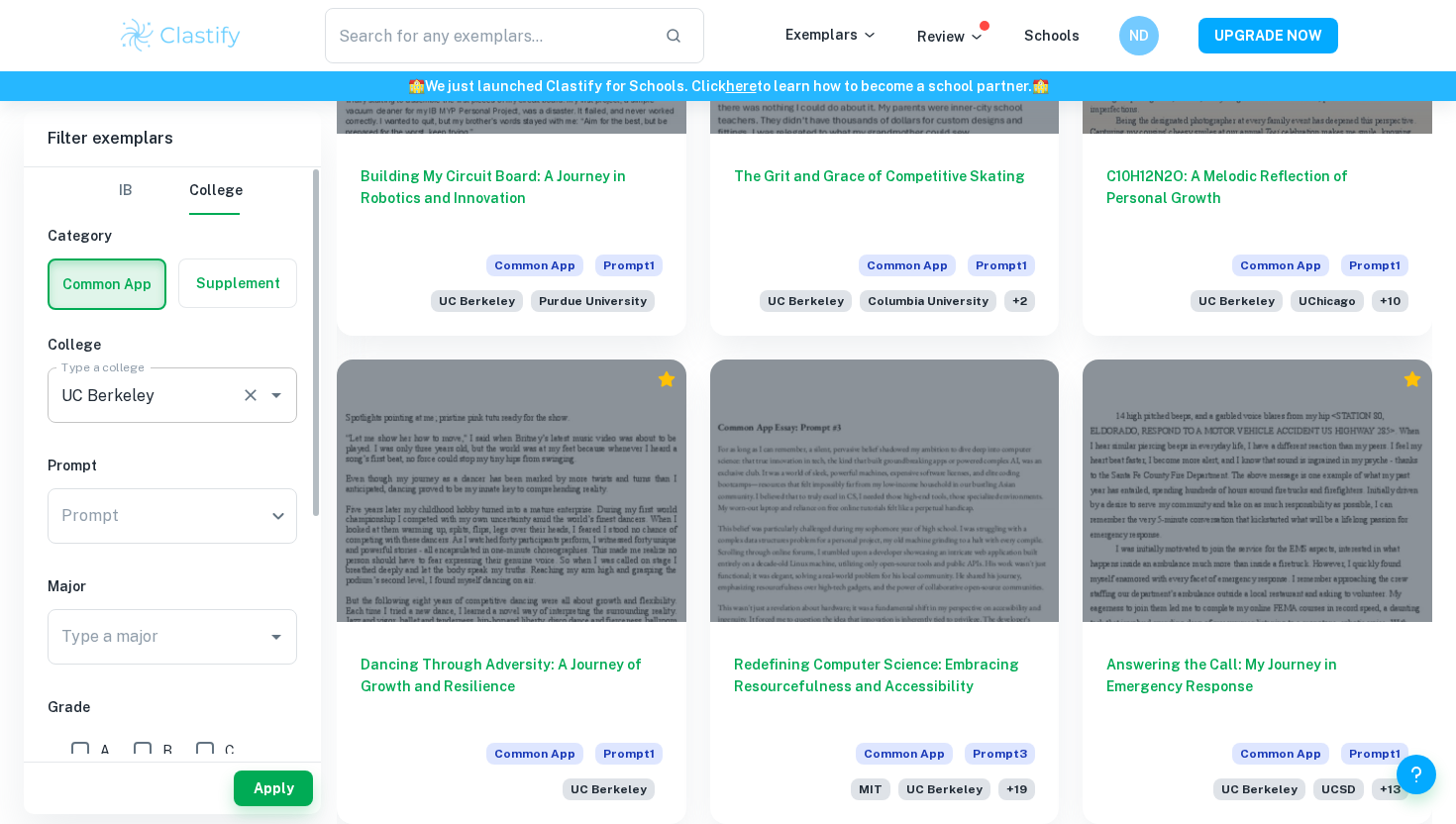 click 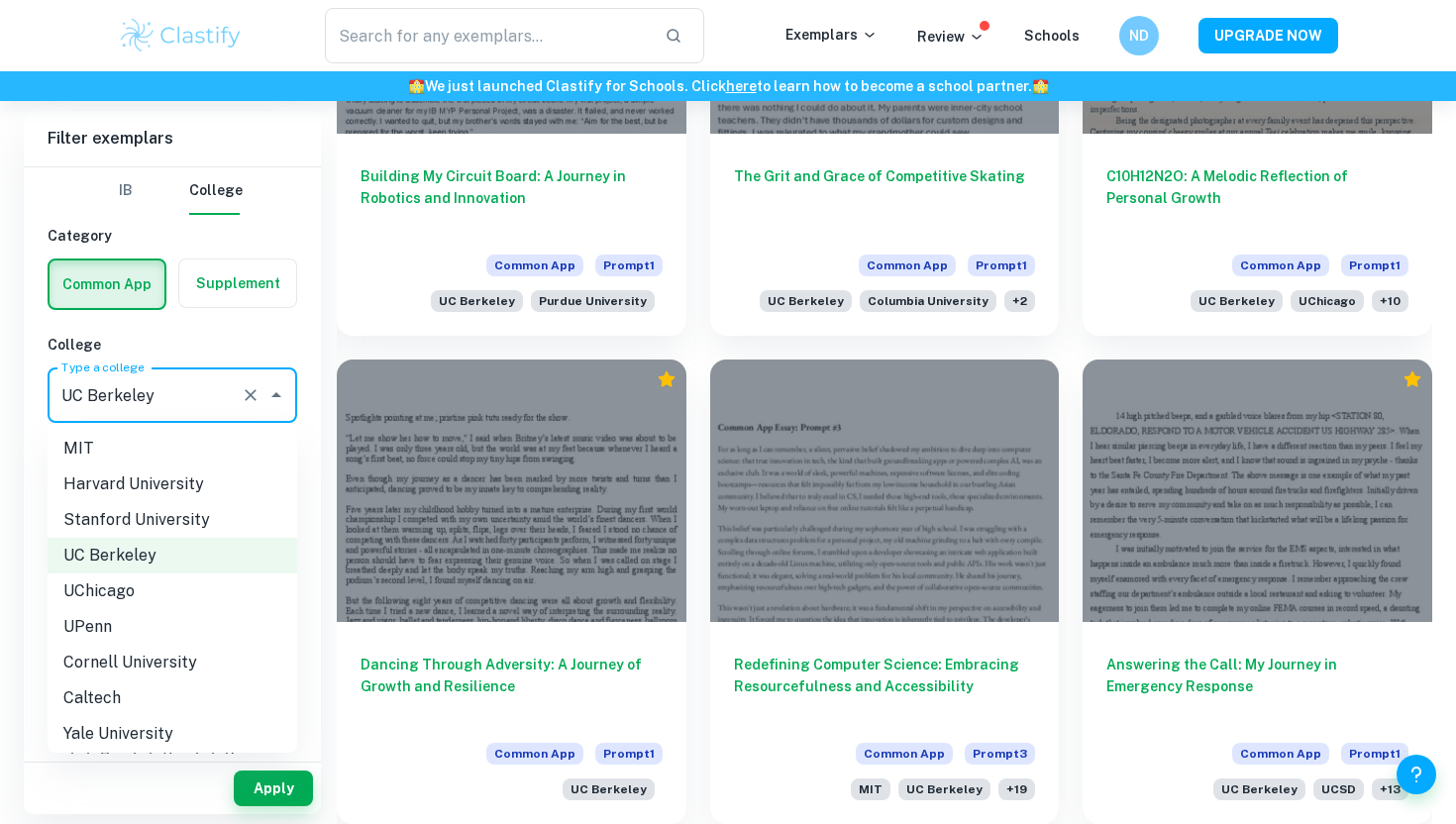 click on "MIT" at bounding box center (172, 449) 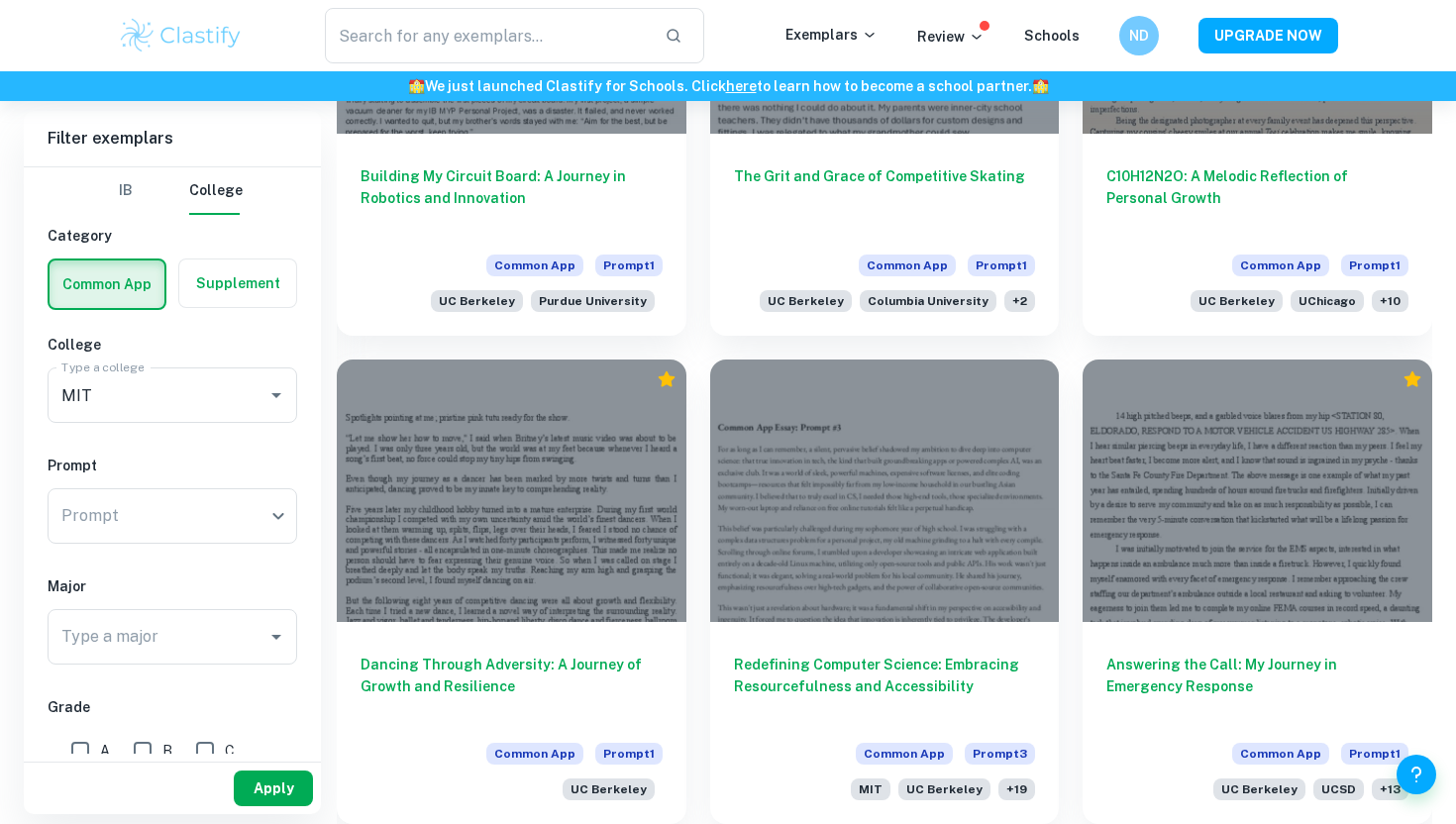 click on "Apply" at bounding box center [273, 788] 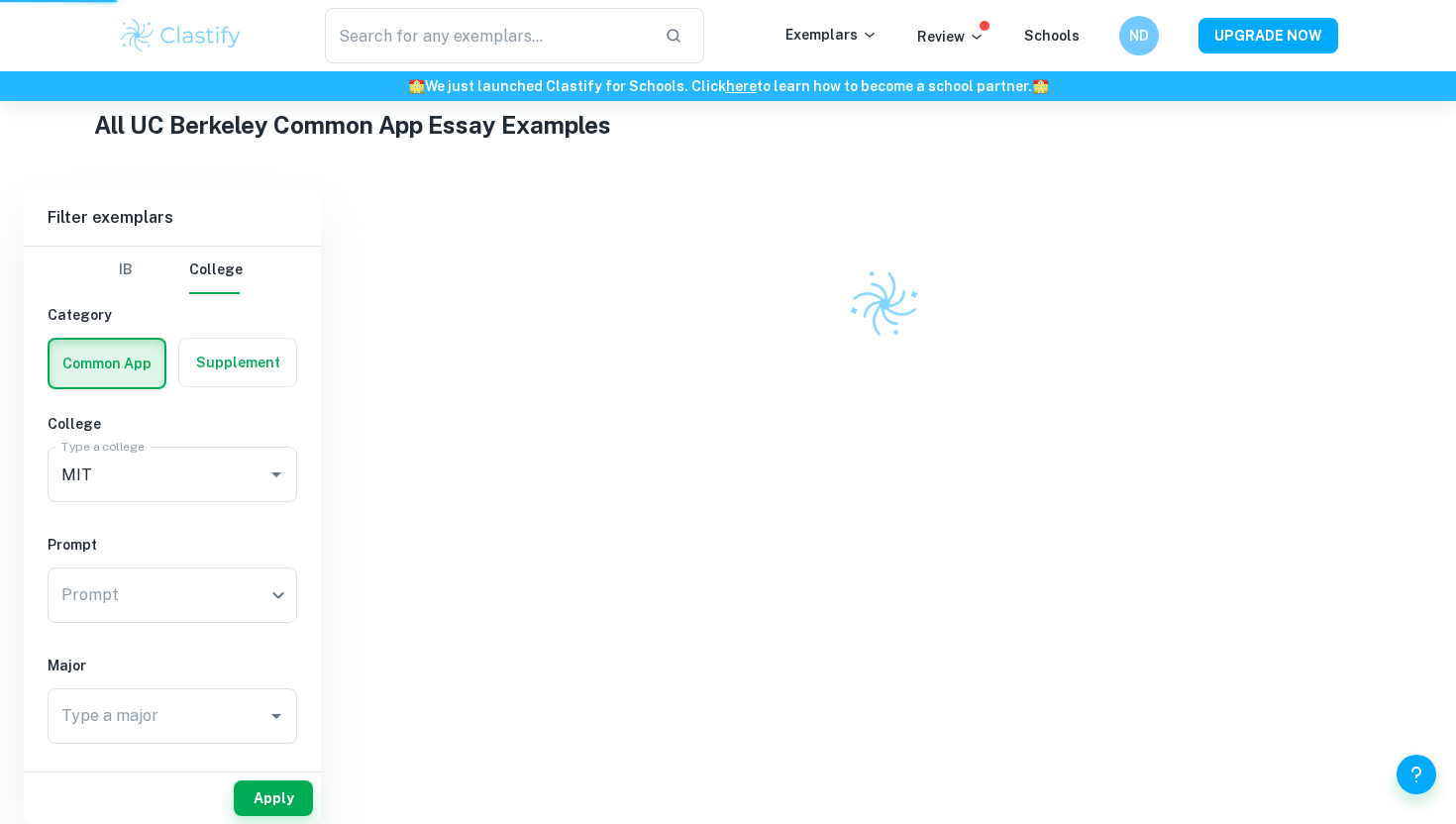 scroll, scrollTop: 458, scrollLeft: 0, axis: vertical 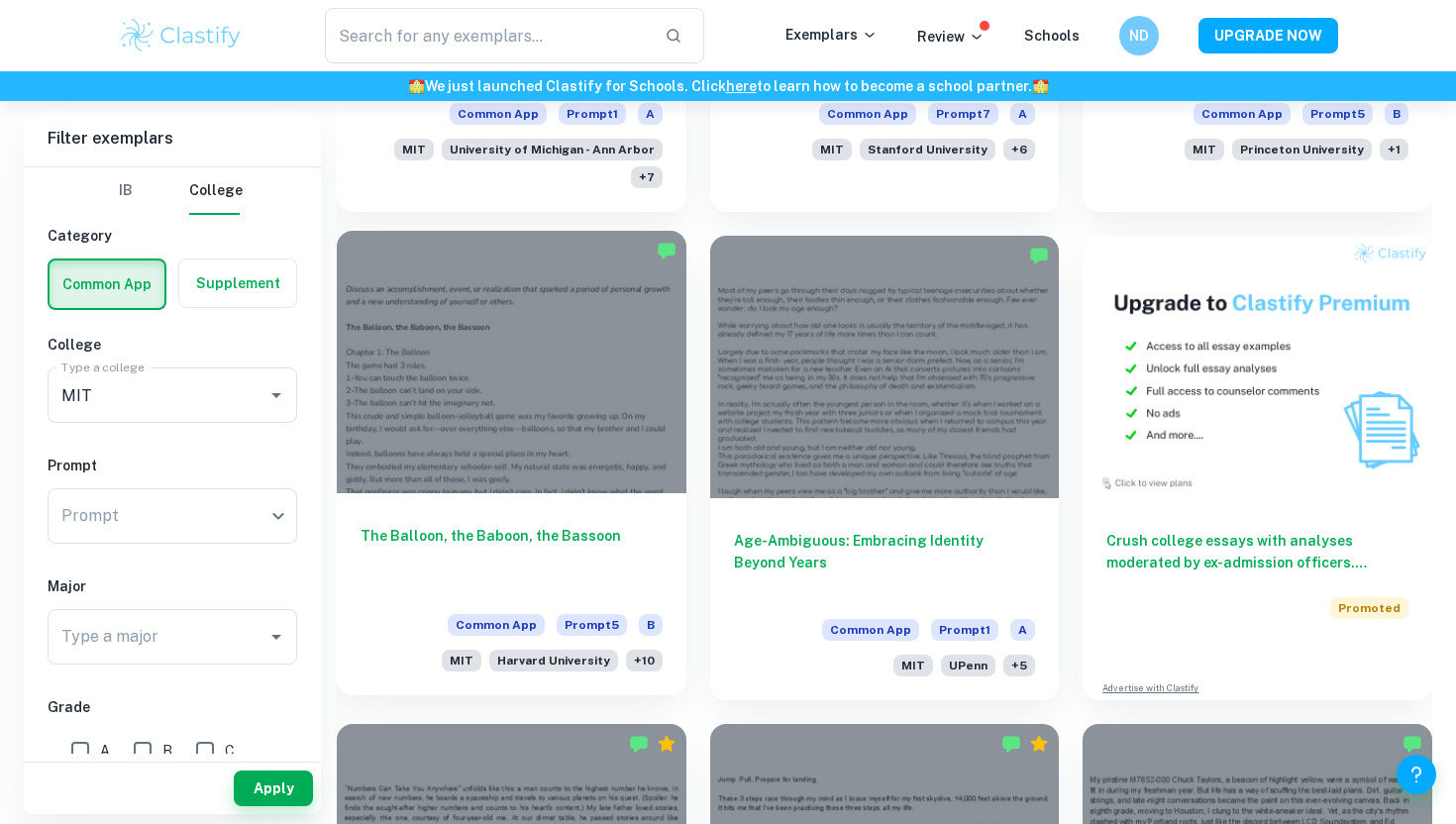 click at bounding box center [511, 361] 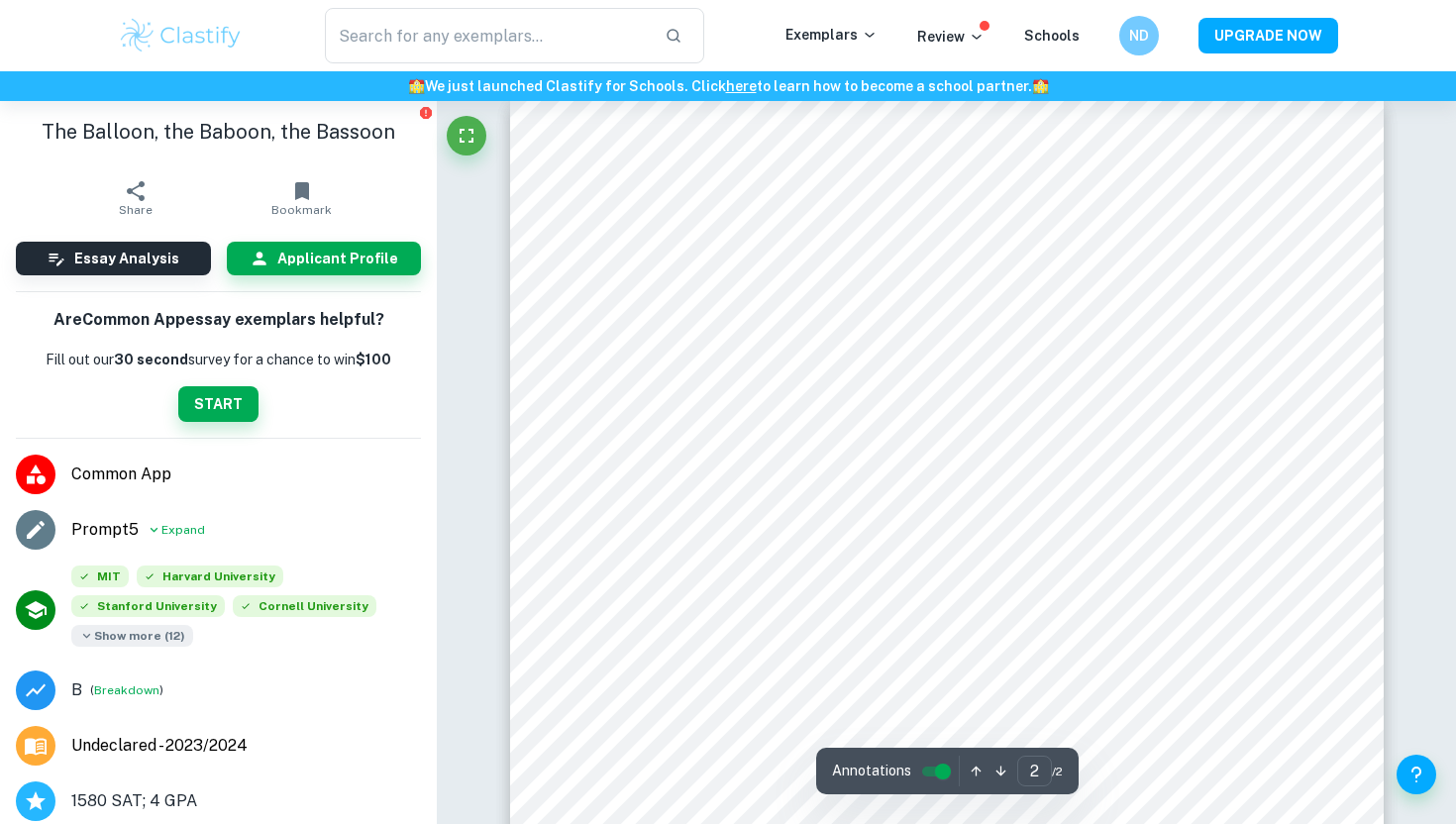 scroll, scrollTop: 1523, scrollLeft: 0, axis: vertical 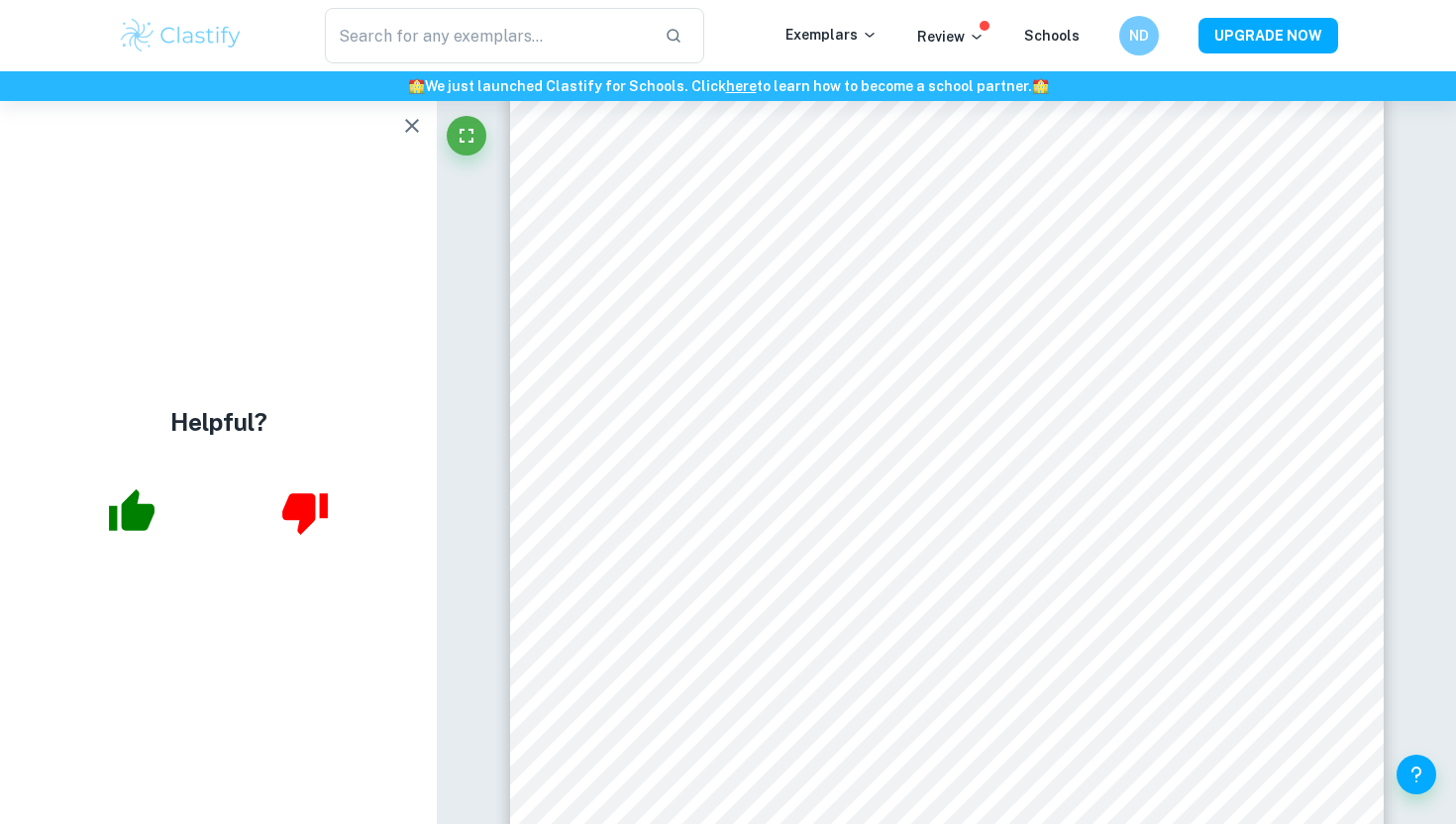 click 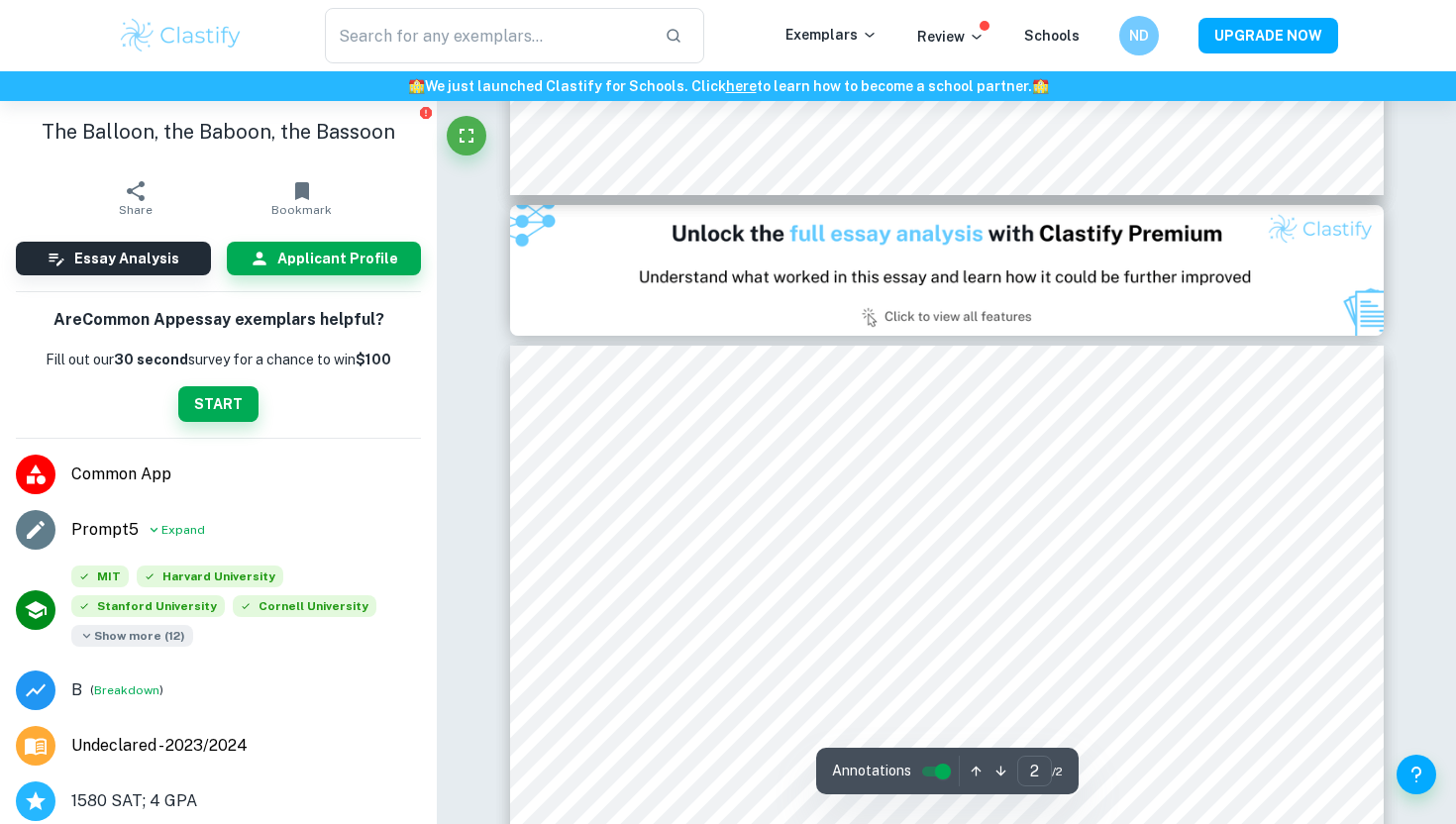 type on "1" 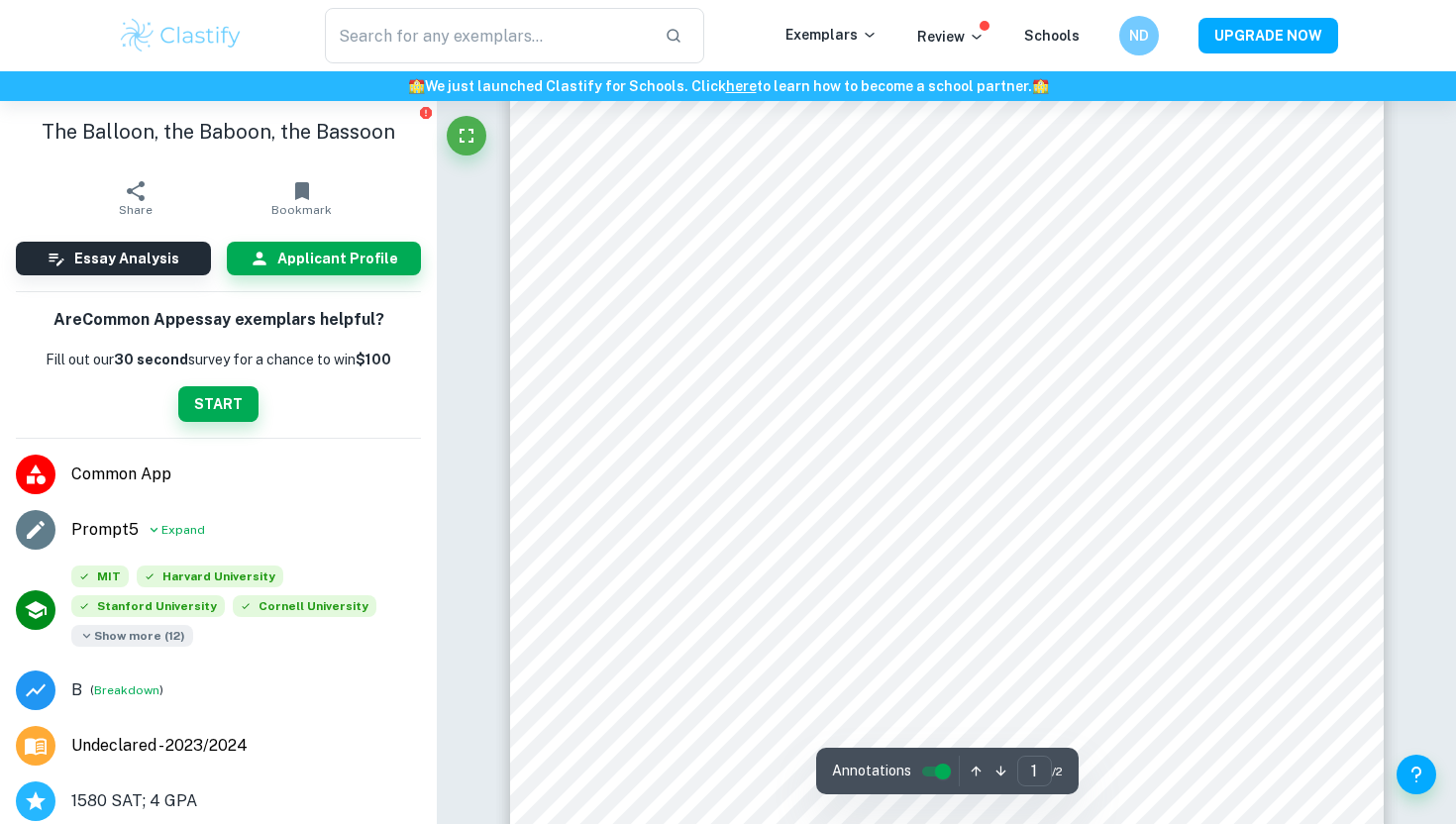 scroll, scrollTop: 0, scrollLeft: 0, axis: both 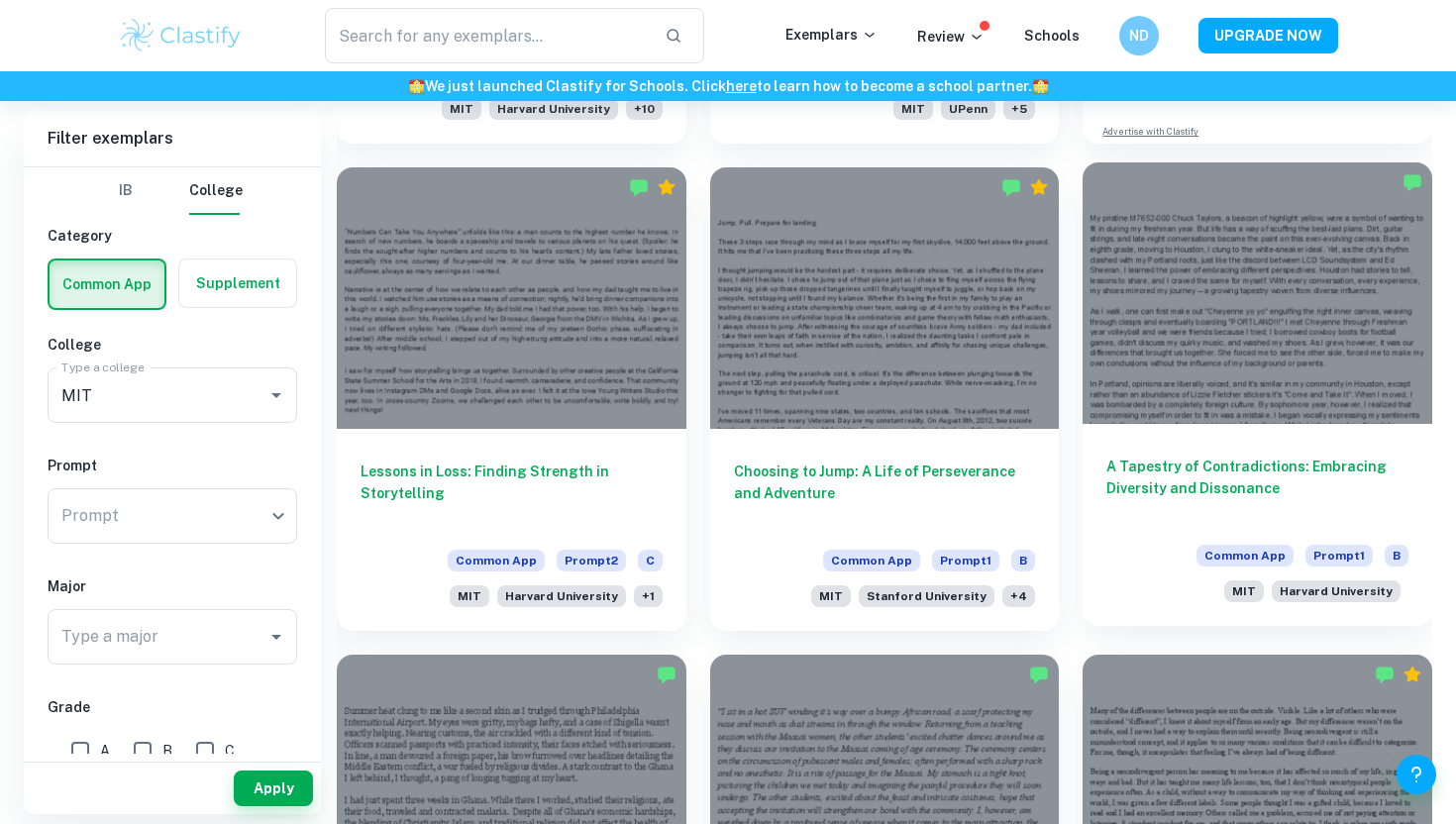 click at bounding box center (1257, 293) 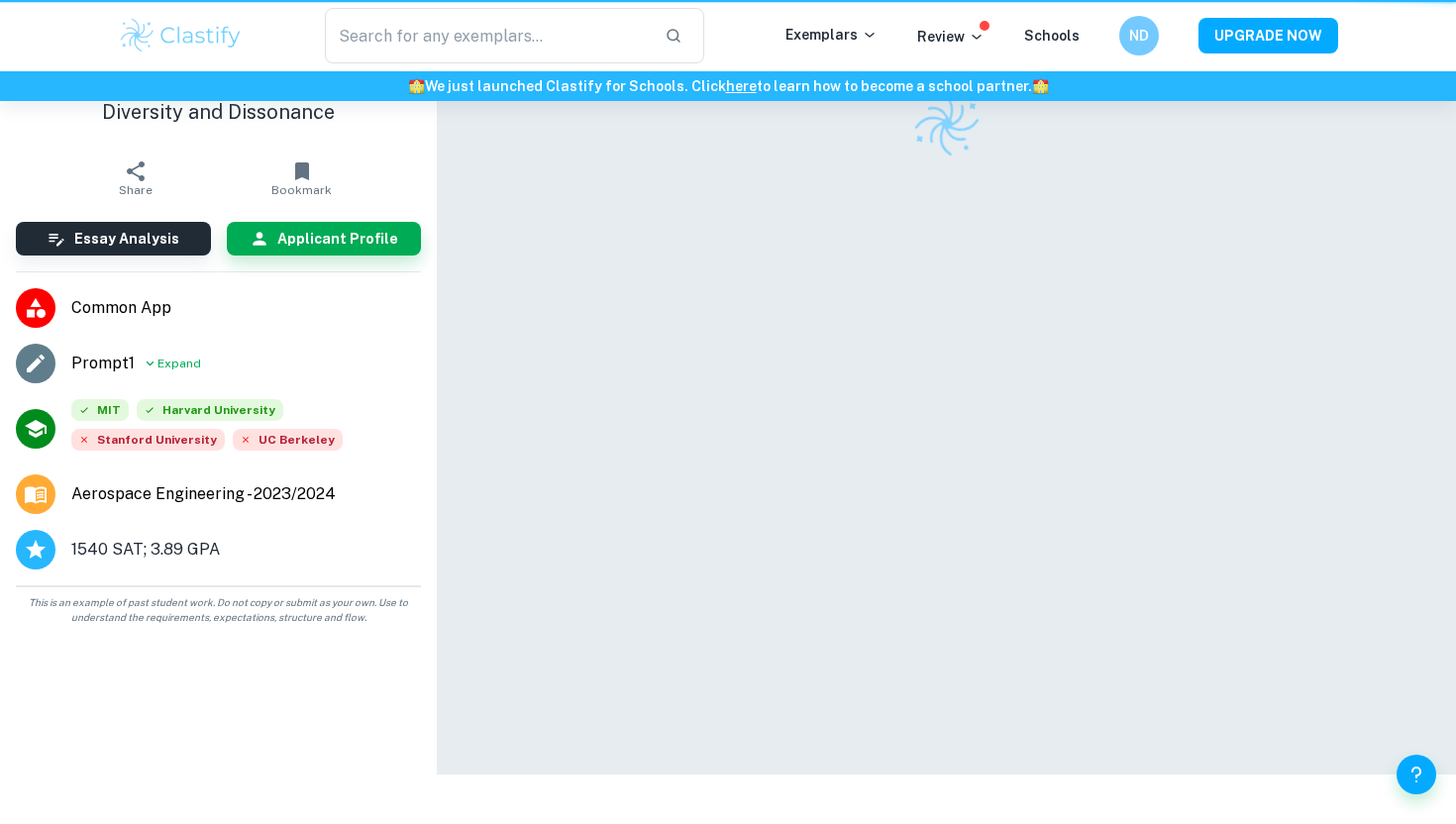 scroll, scrollTop: 0, scrollLeft: 0, axis: both 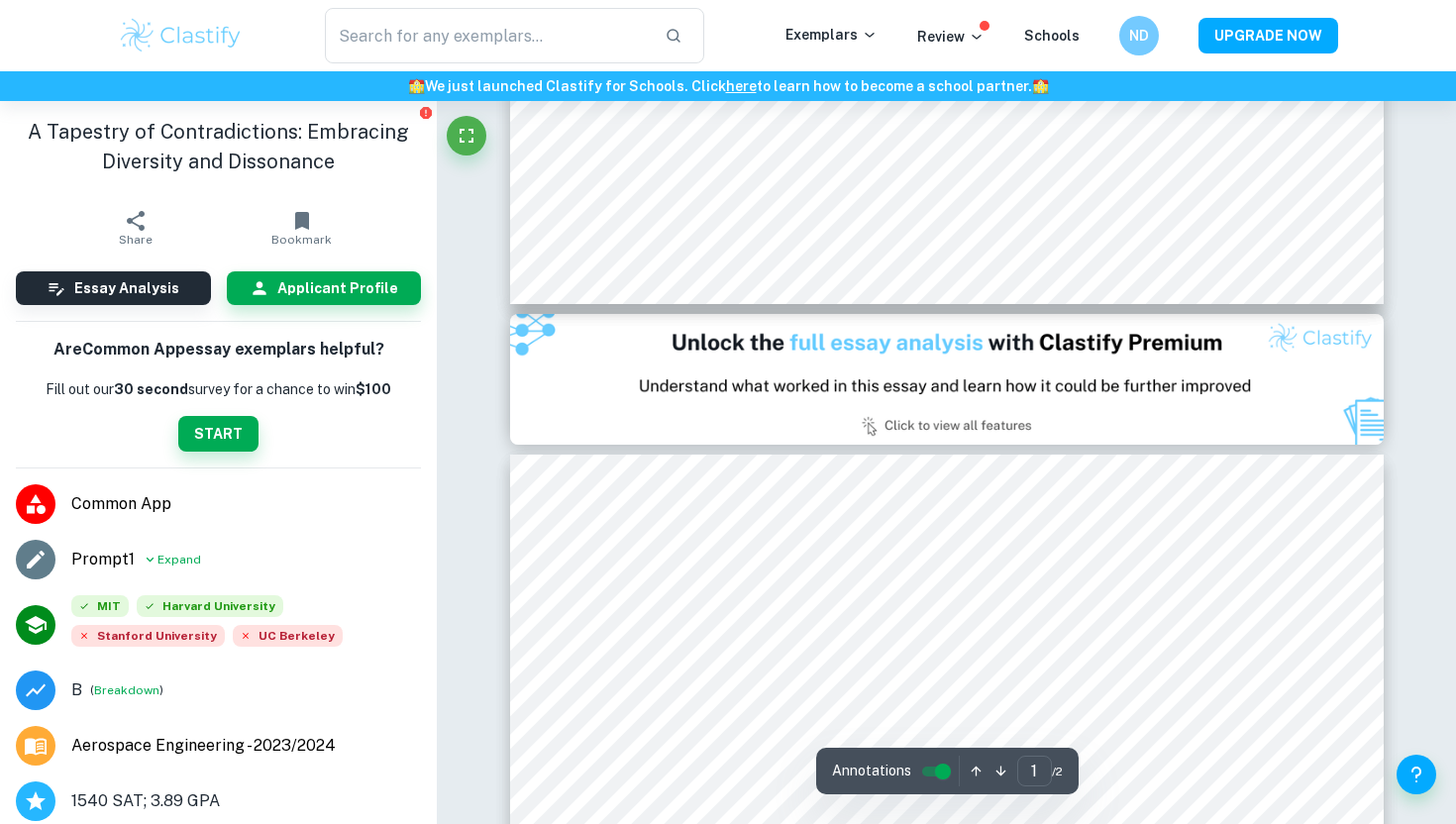 type on "2" 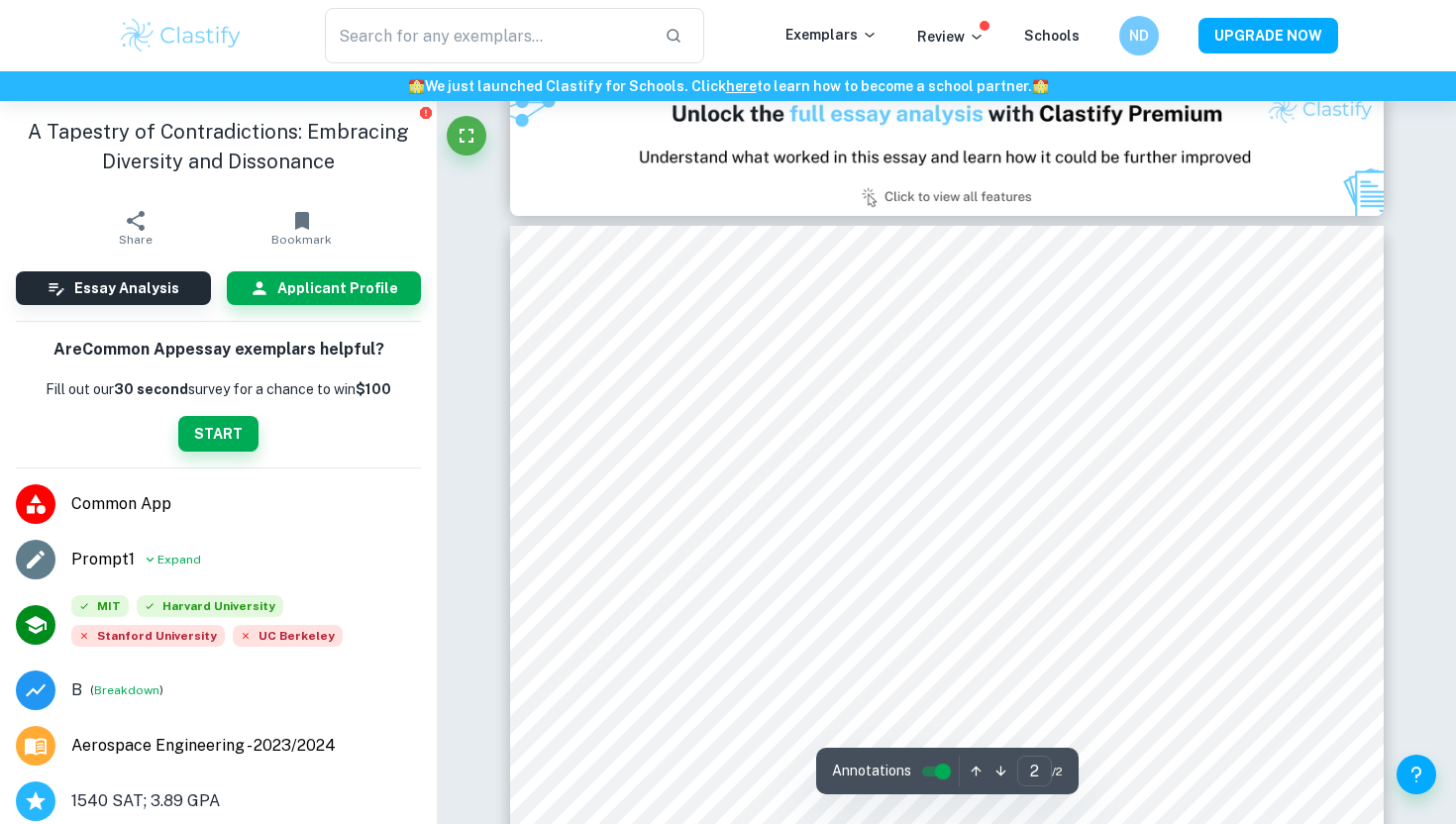 scroll, scrollTop: 1241, scrollLeft: 0, axis: vertical 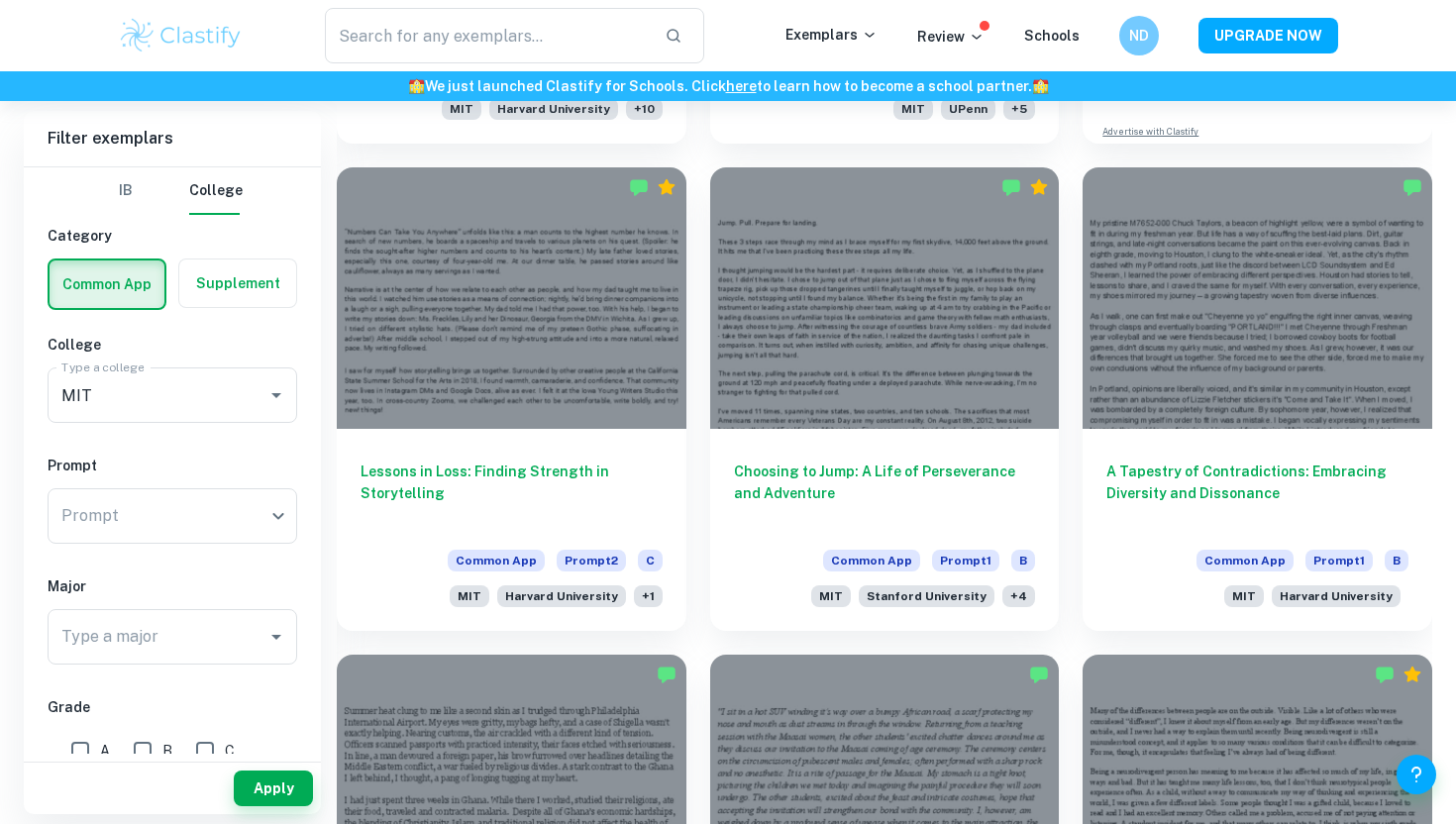 click at bounding box center (238, 283) 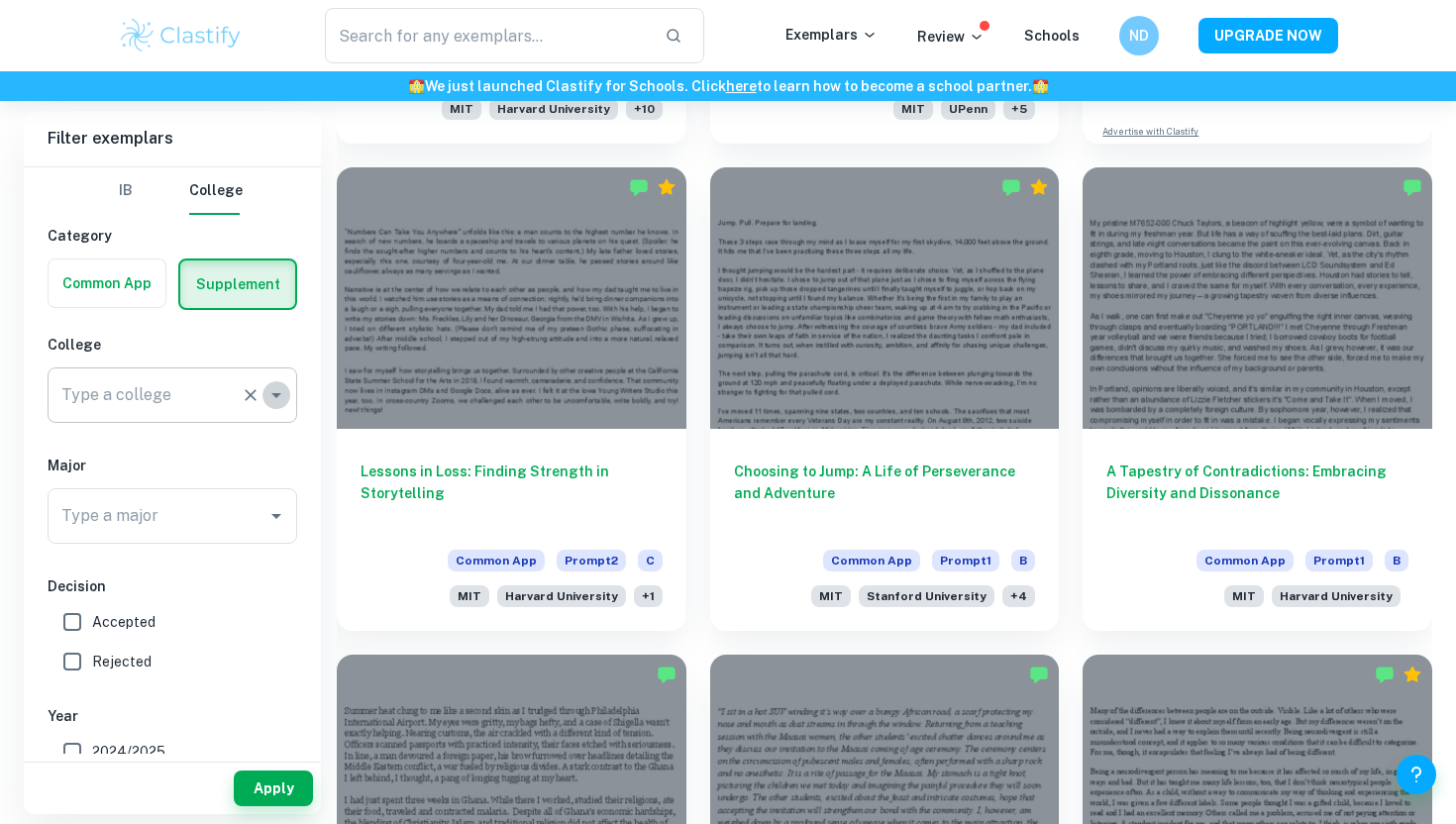 click 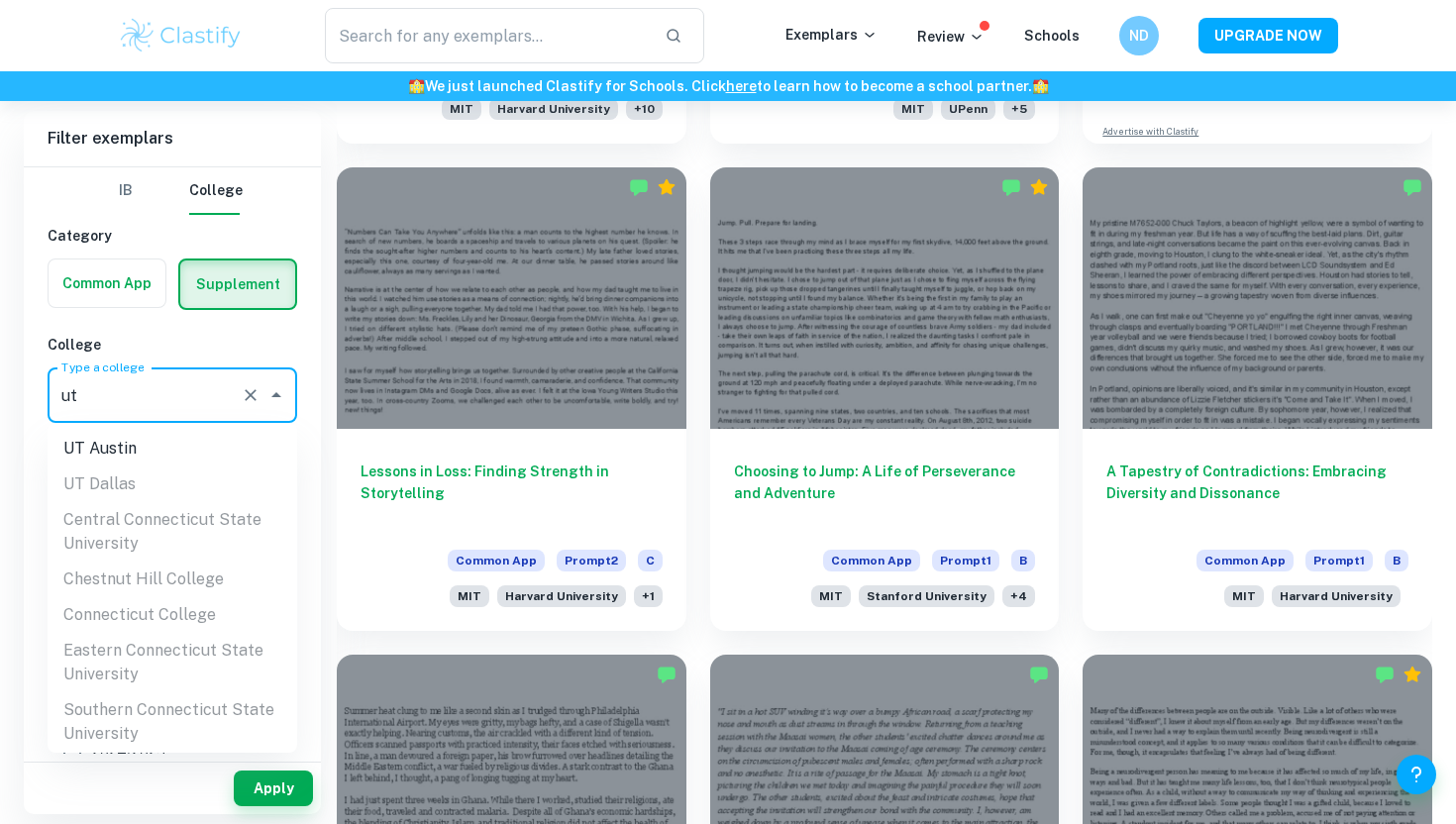 click on "UT Austin" at bounding box center [172, 449] 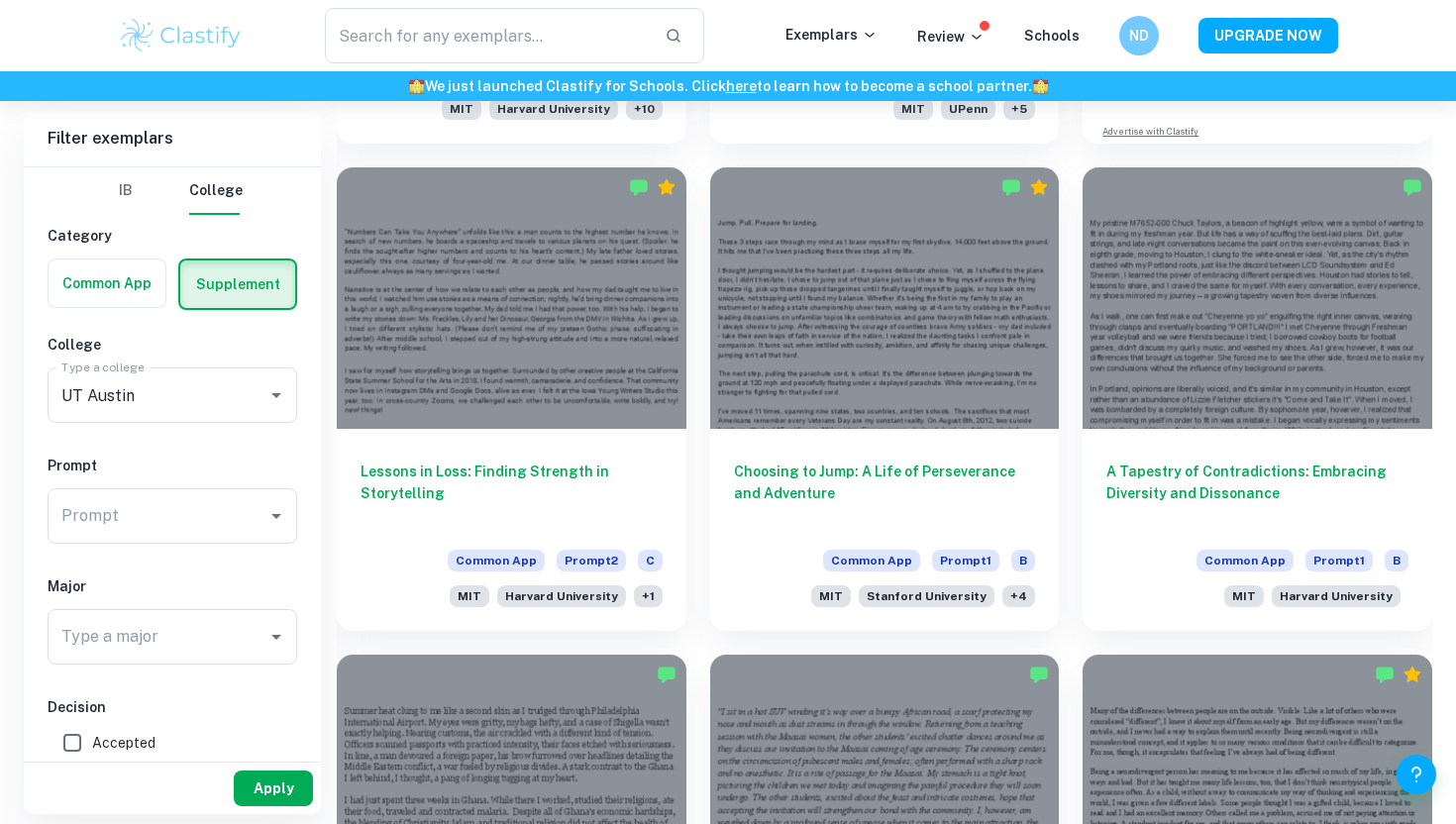 click on "Apply" at bounding box center [273, 788] 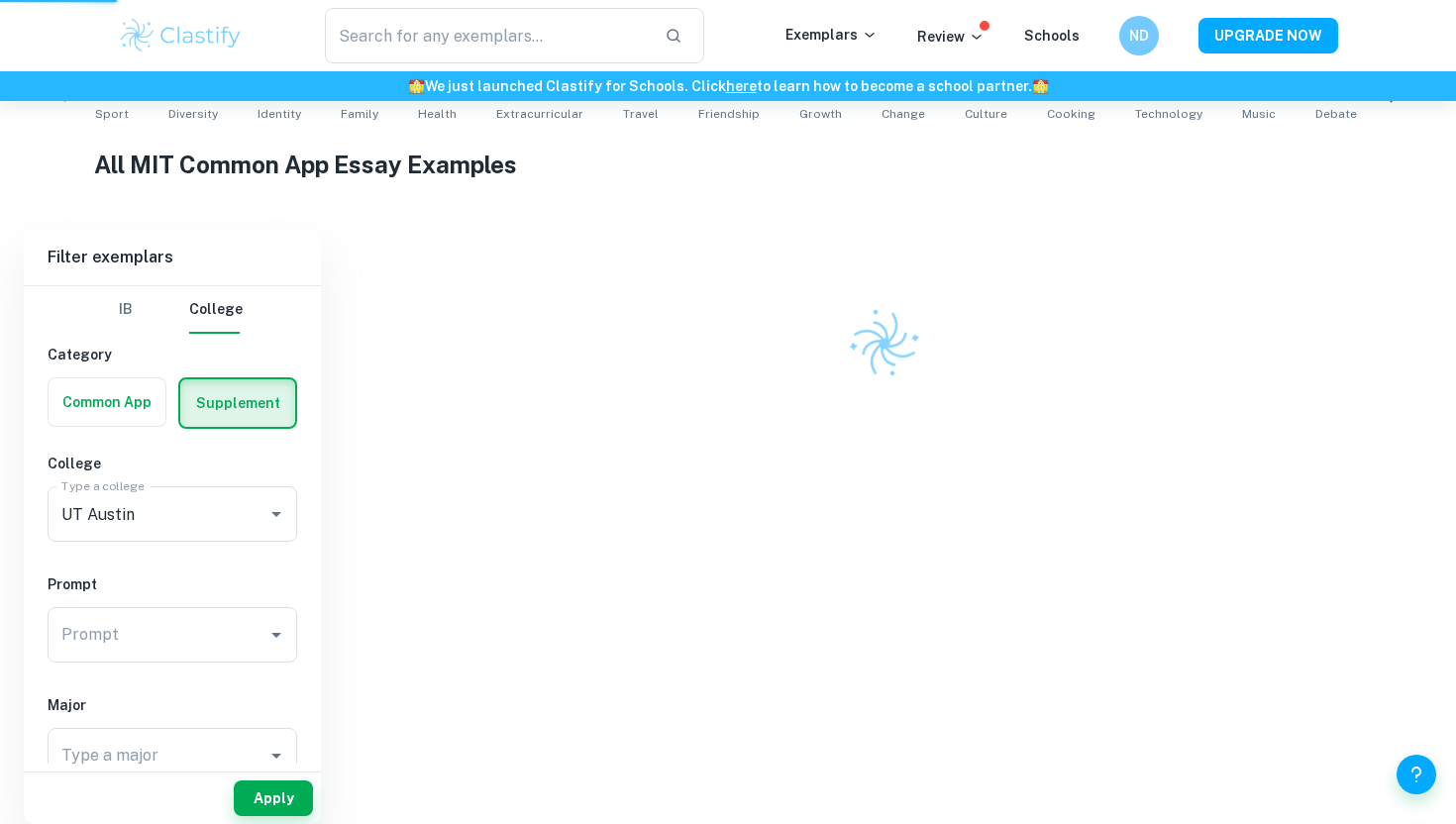 scroll, scrollTop: 408, scrollLeft: 0, axis: vertical 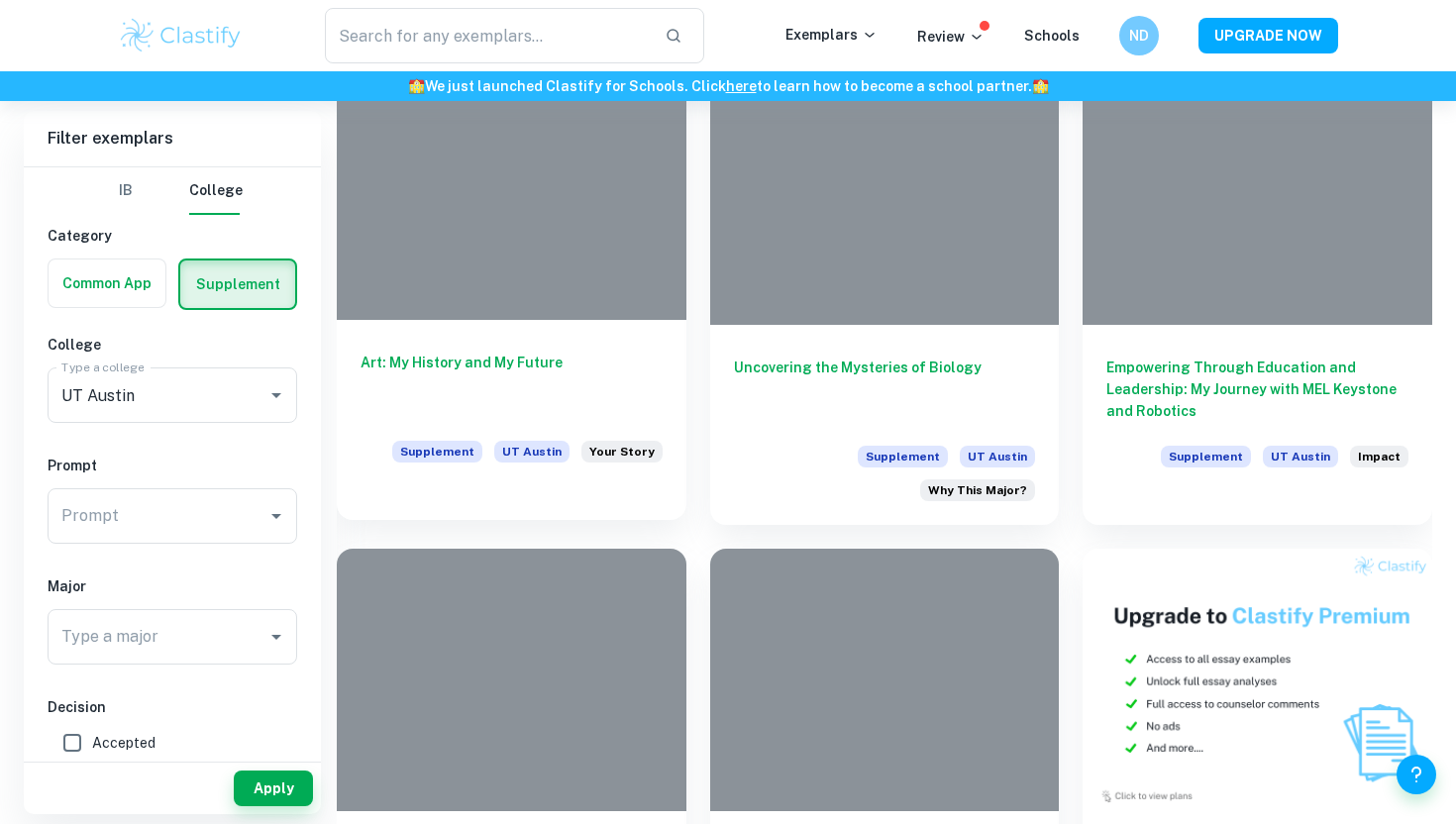 click at bounding box center [511, 189] 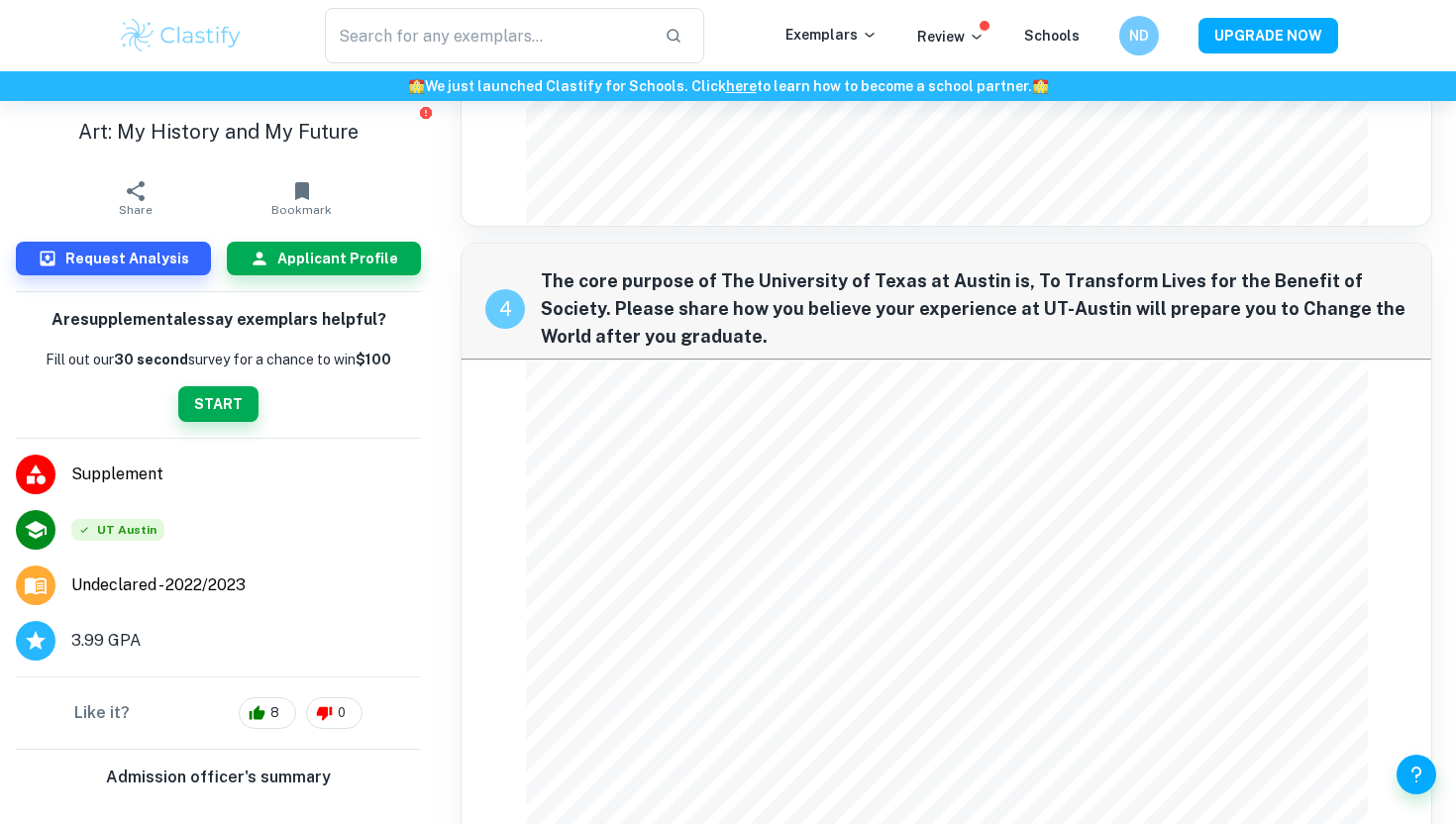 scroll, scrollTop: 4091, scrollLeft: 0, axis: vertical 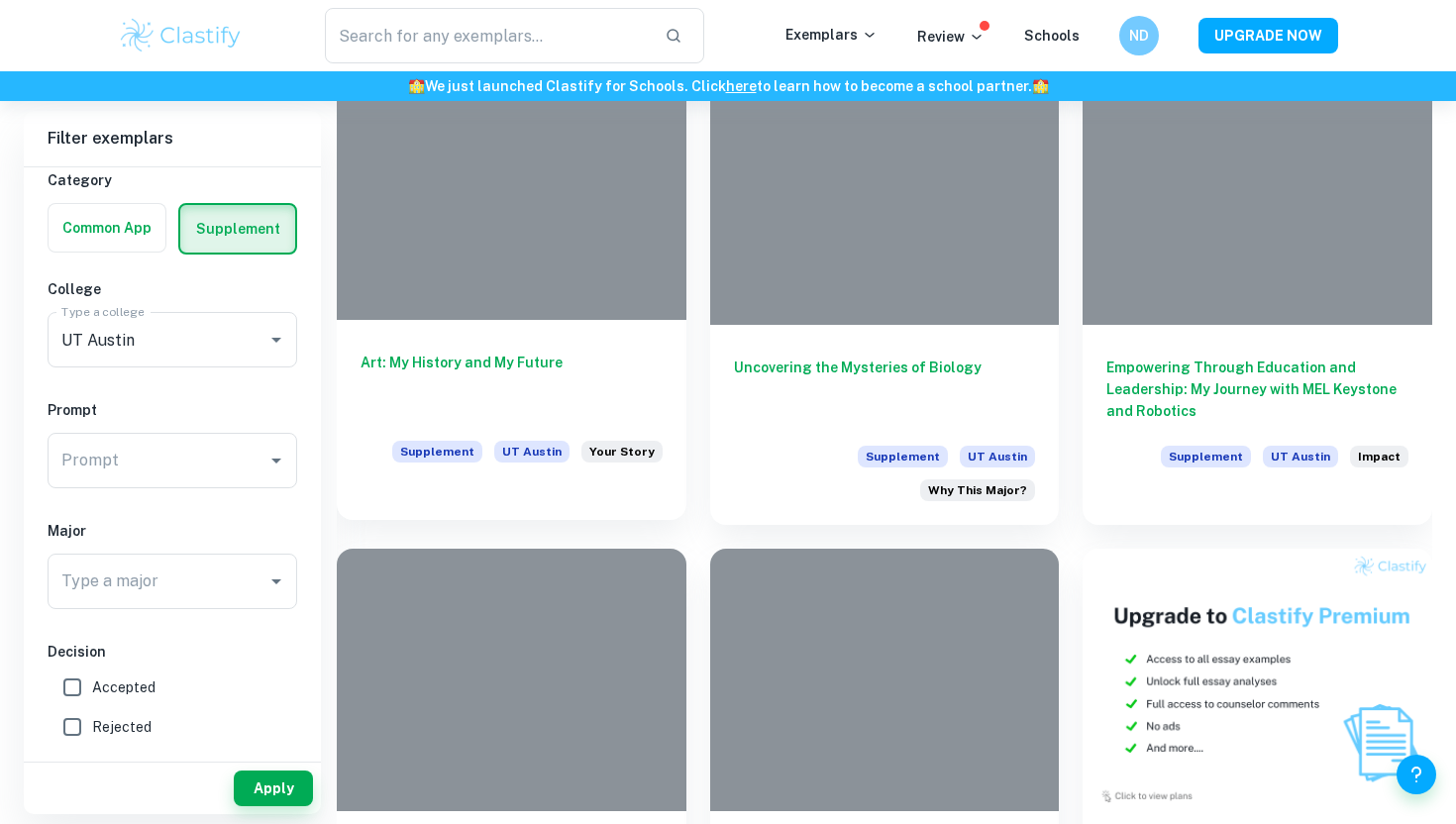 click on "Art: My History and My Future Supplement UT Austin Your Story" at bounding box center (511, 409) 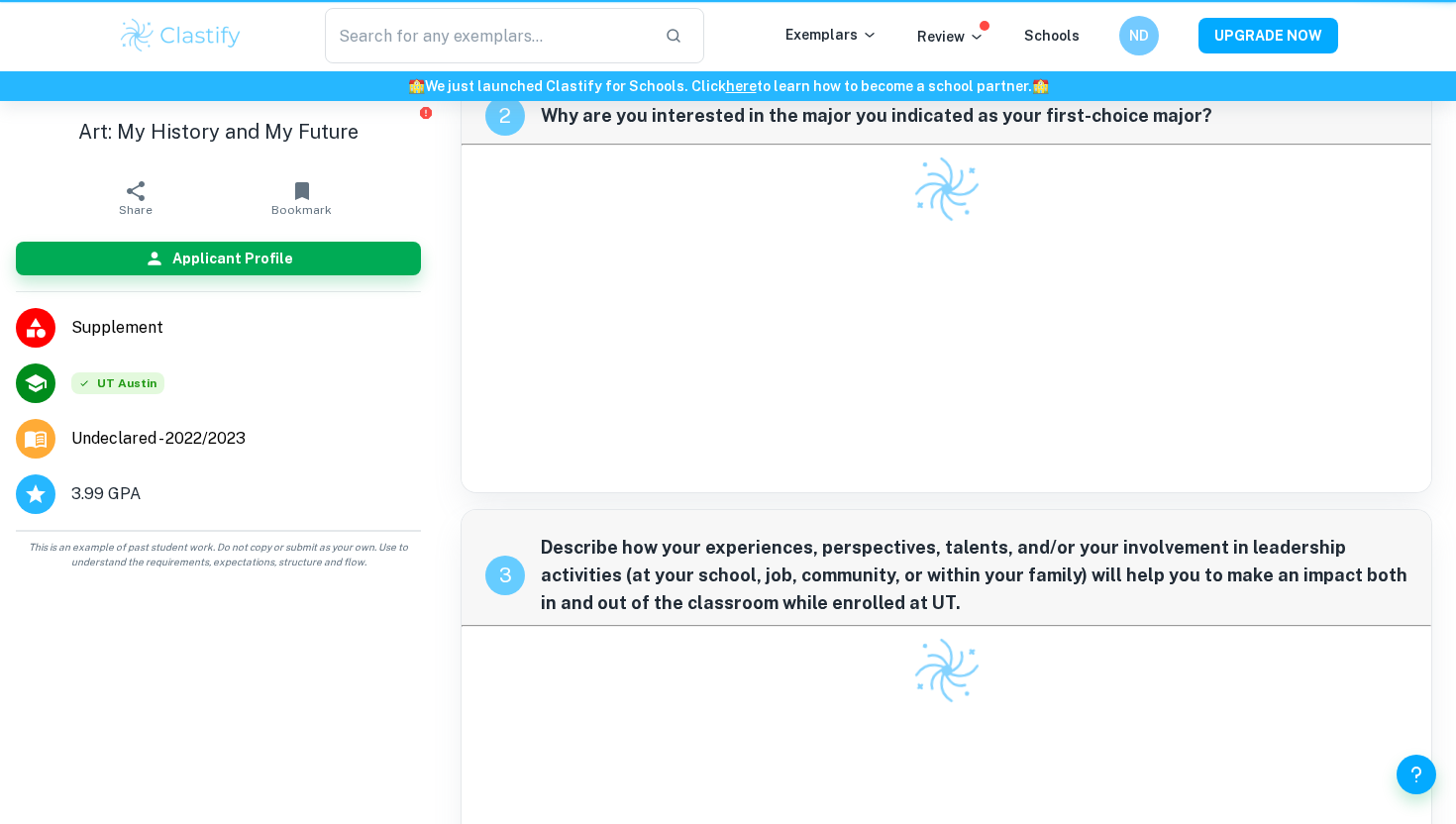 scroll, scrollTop: 0, scrollLeft: 0, axis: both 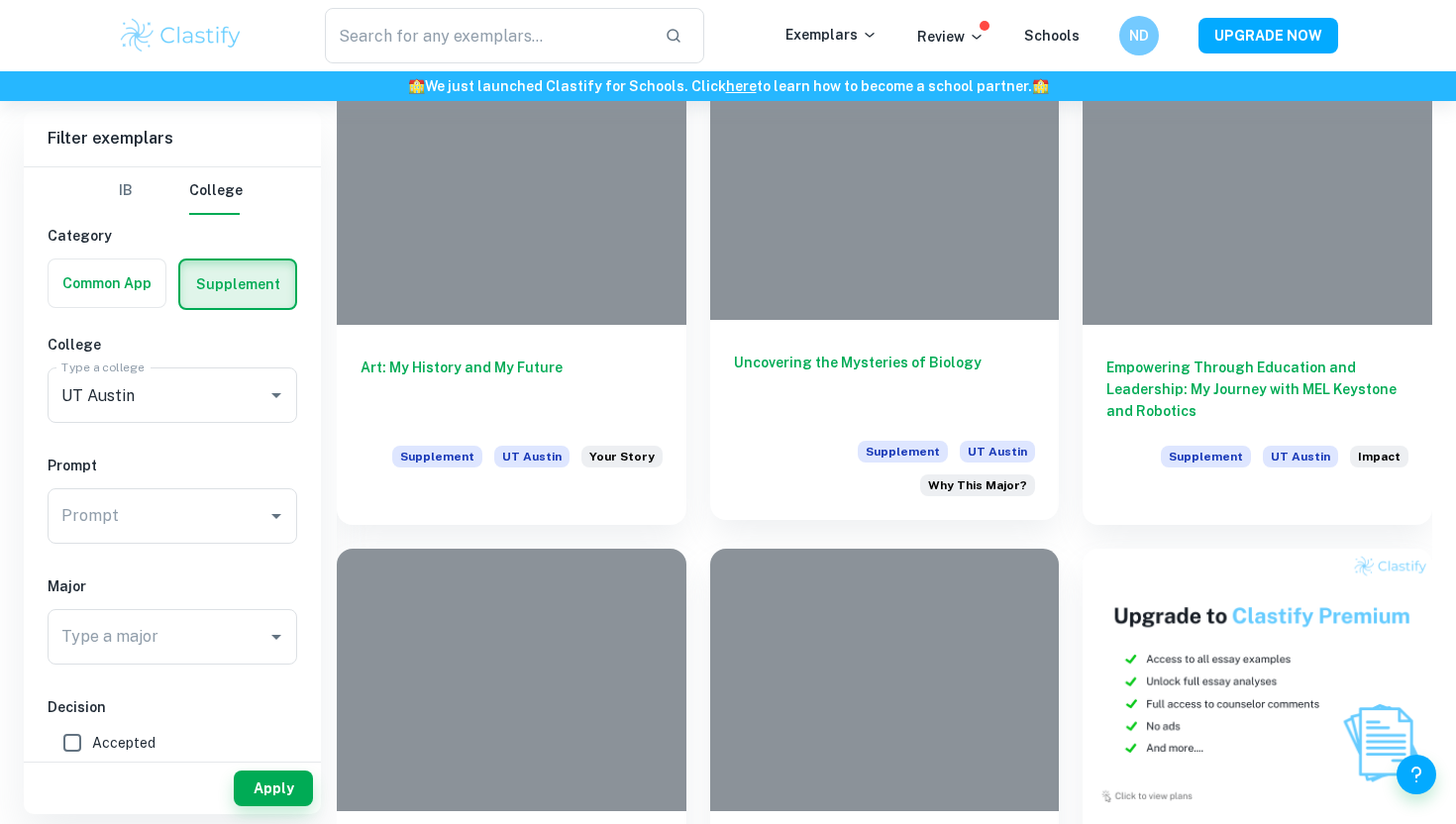 click on "Uncovering the Mysteries of Biology Supplement UT Austin Why This Major?" at bounding box center (884, 420) 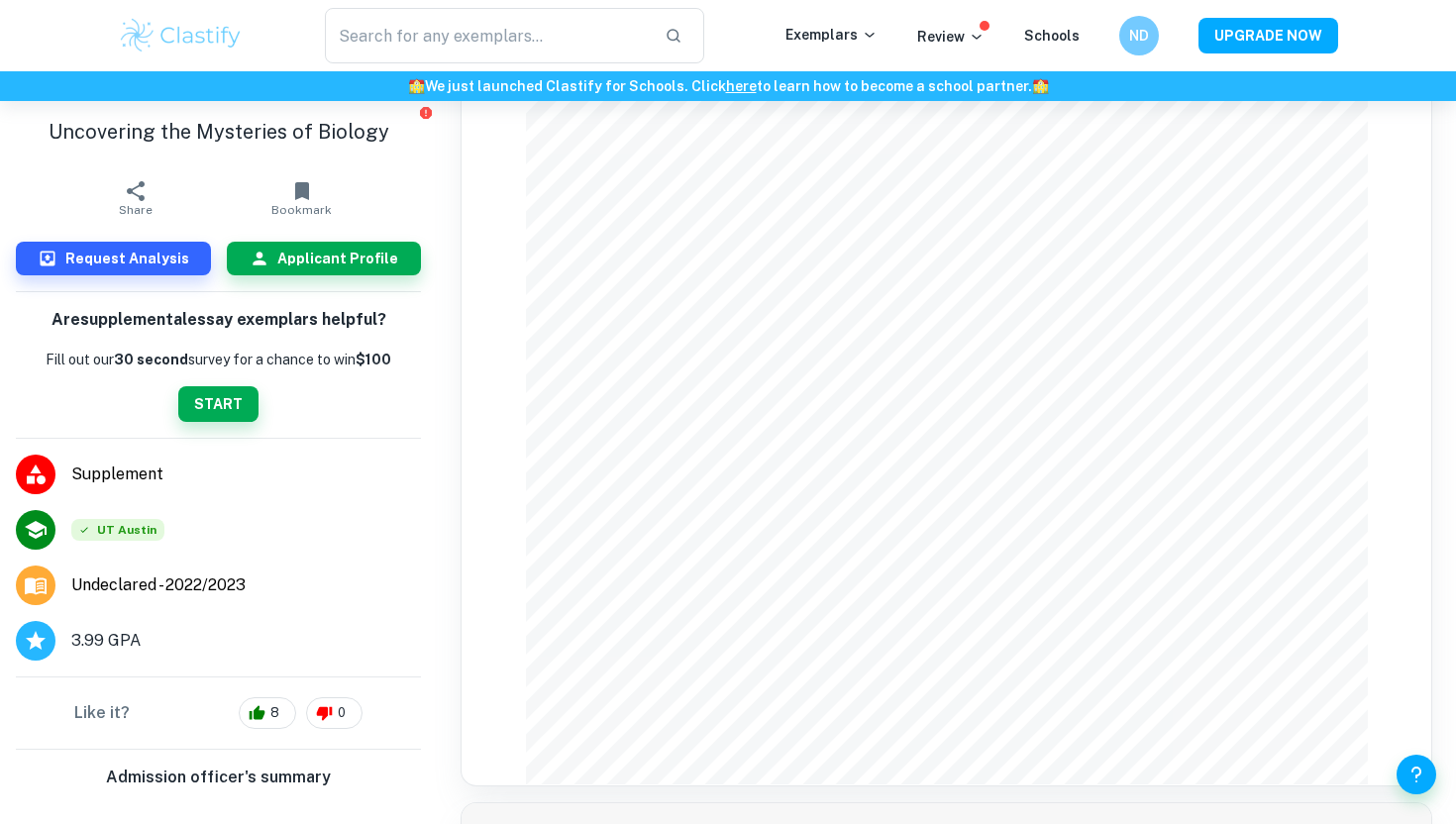 scroll, scrollTop: 3788, scrollLeft: 0, axis: vertical 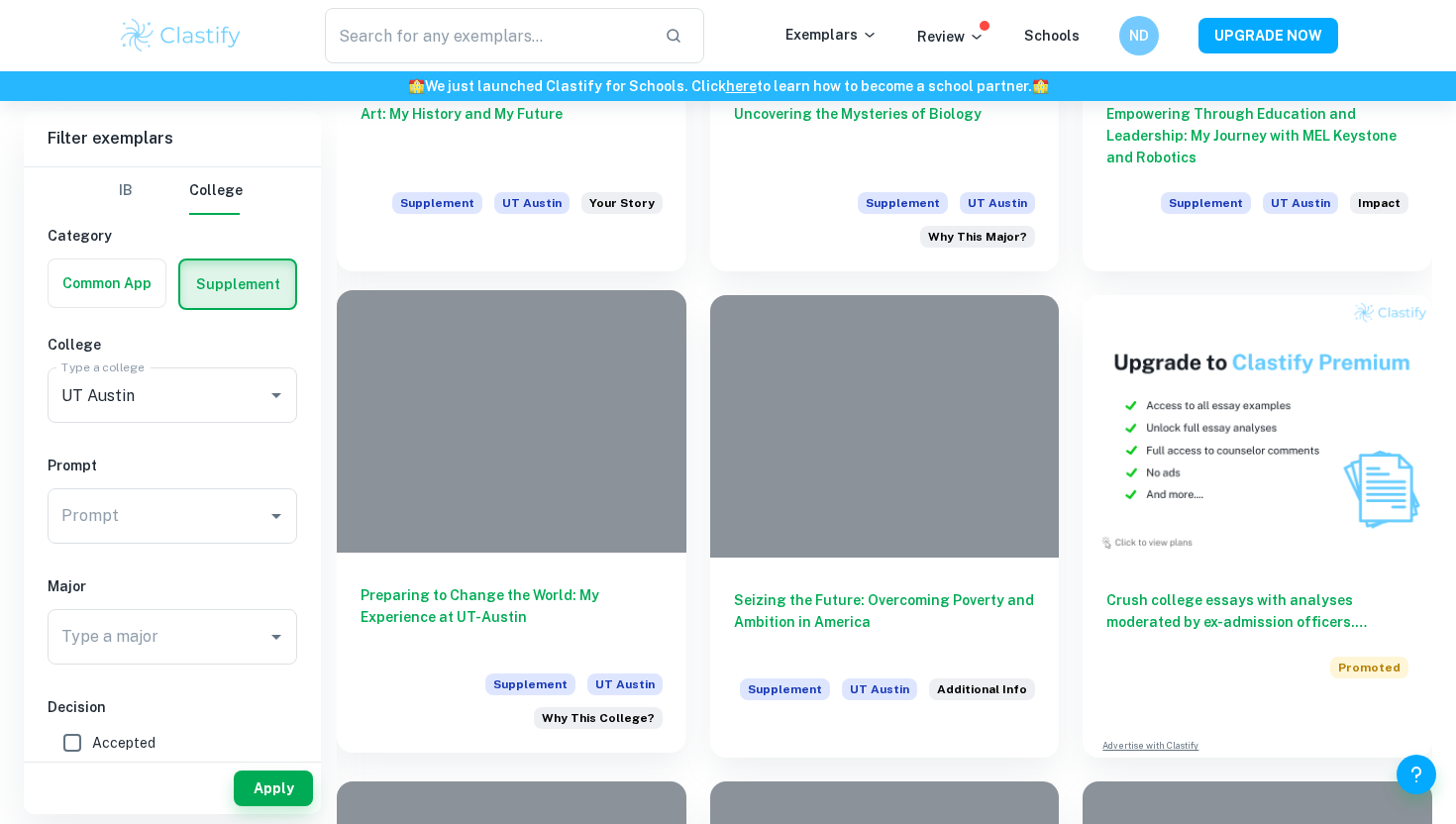 click at bounding box center (511, 421) 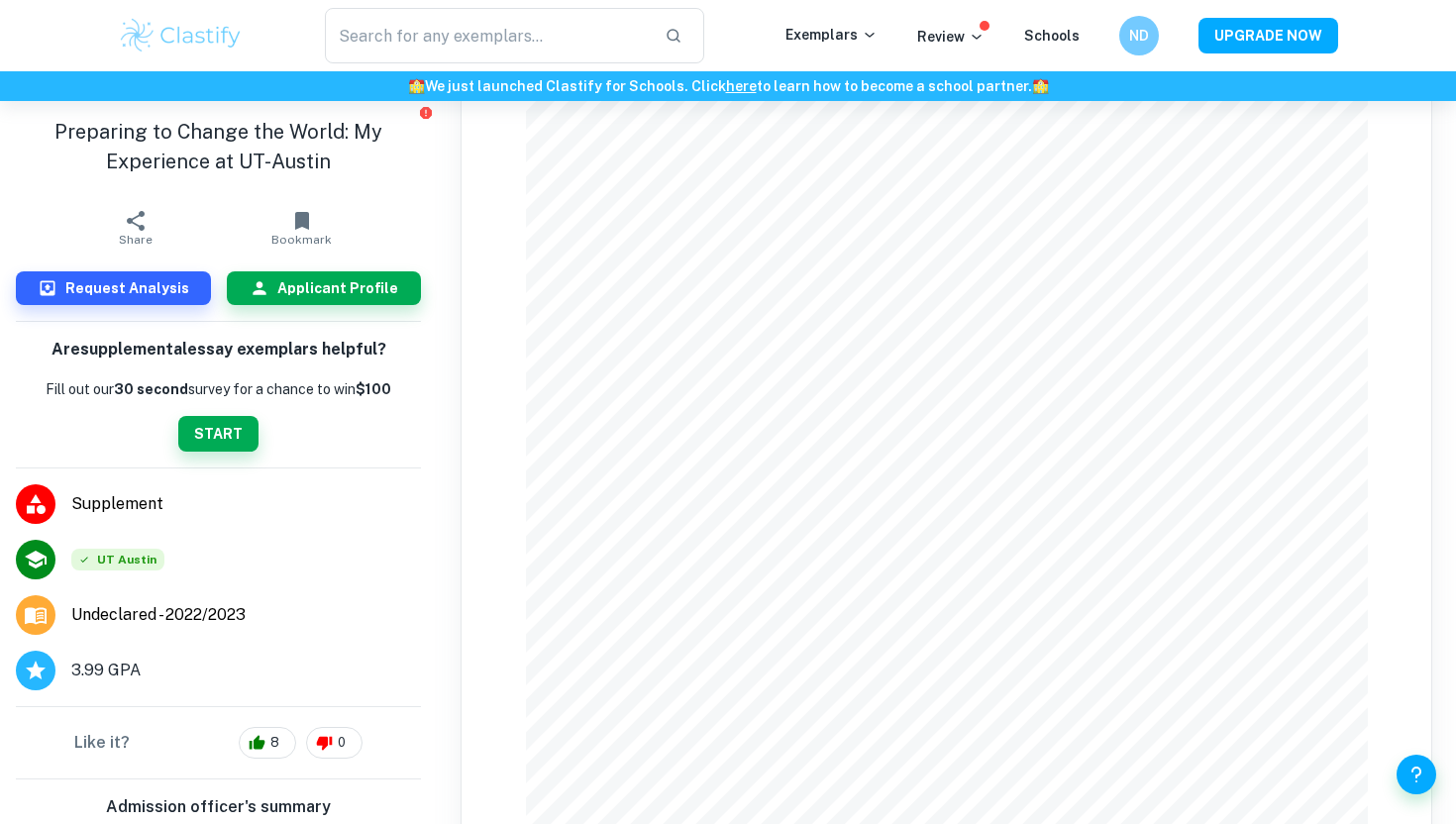 scroll, scrollTop: 3315, scrollLeft: 0, axis: vertical 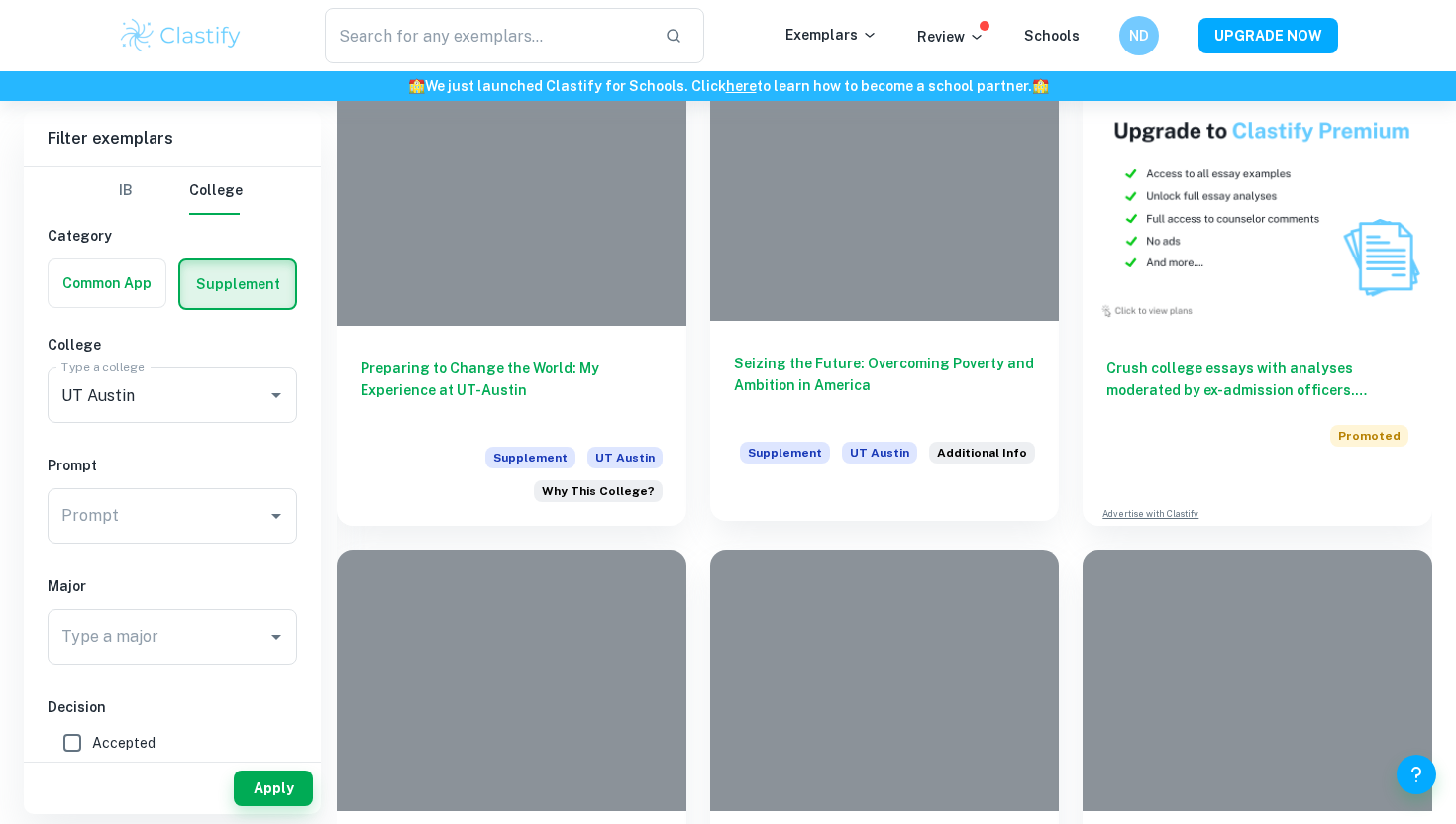click at bounding box center [884, 189] 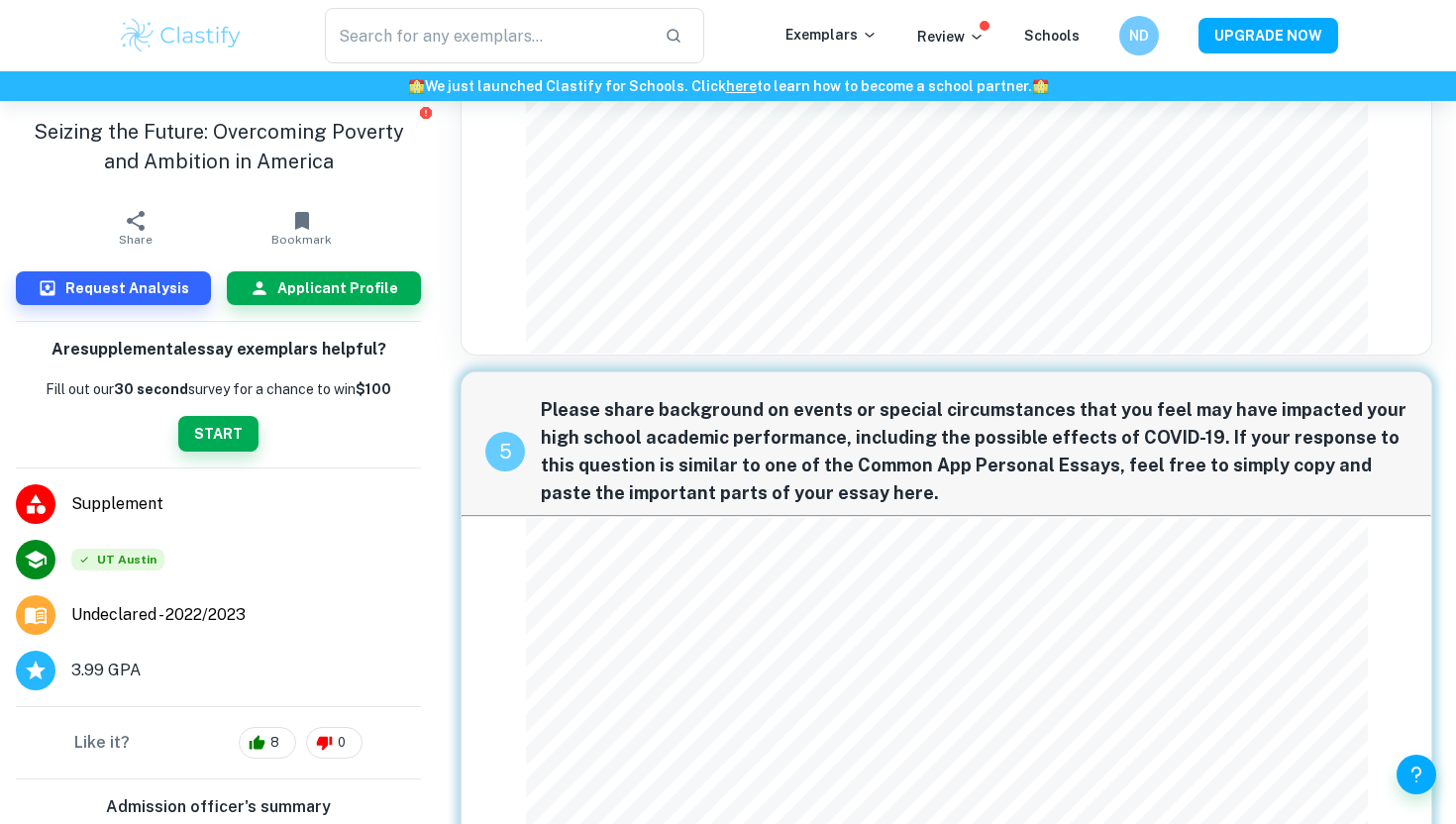 scroll, scrollTop: 4501, scrollLeft: 0, axis: vertical 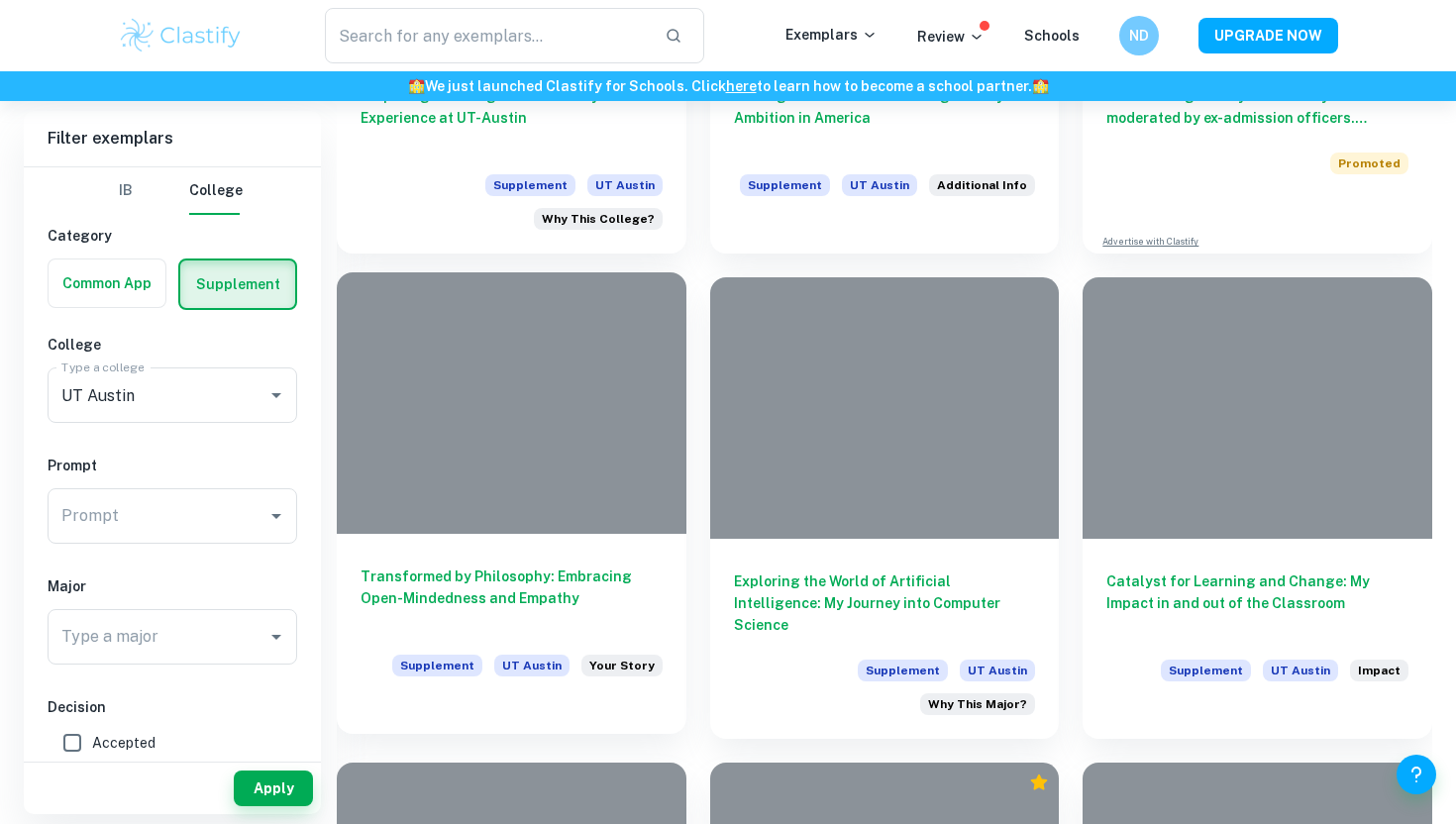 click at bounding box center [511, 403] 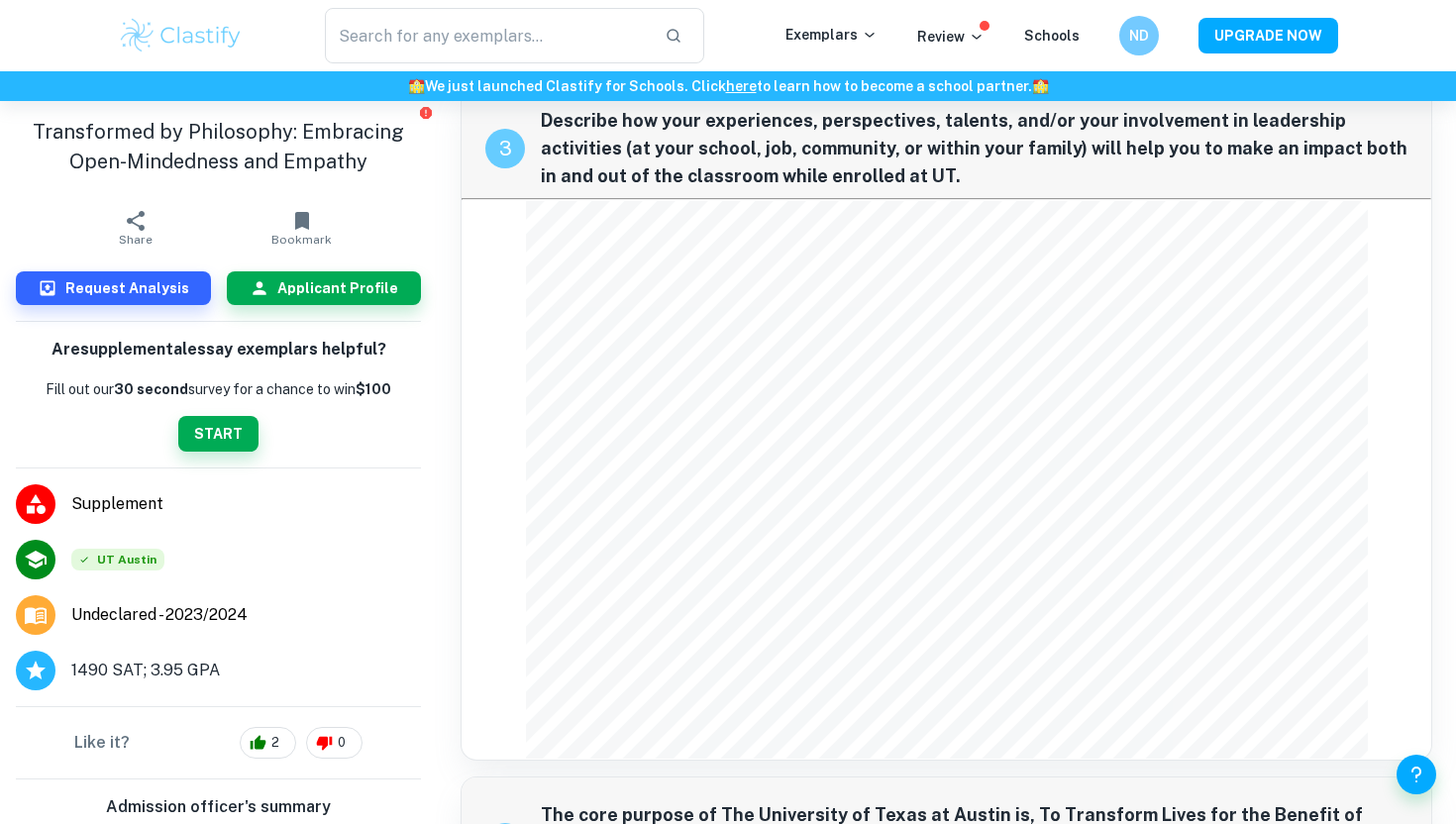 scroll, scrollTop: 2048, scrollLeft: 0, axis: vertical 